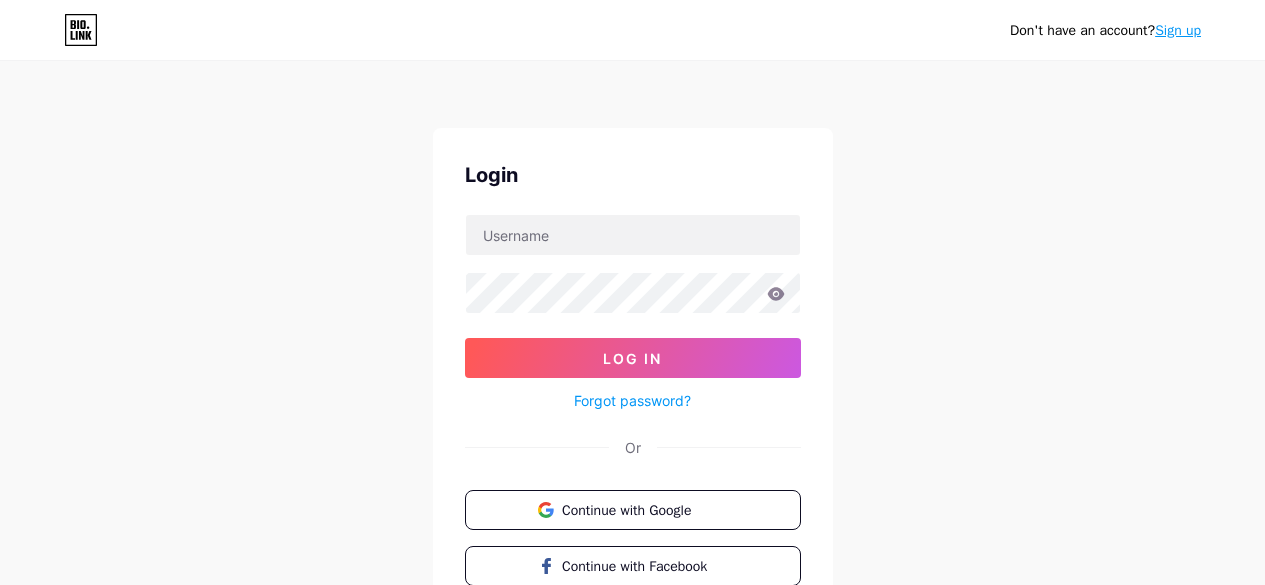 scroll, scrollTop: 0, scrollLeft: 0, axis: both 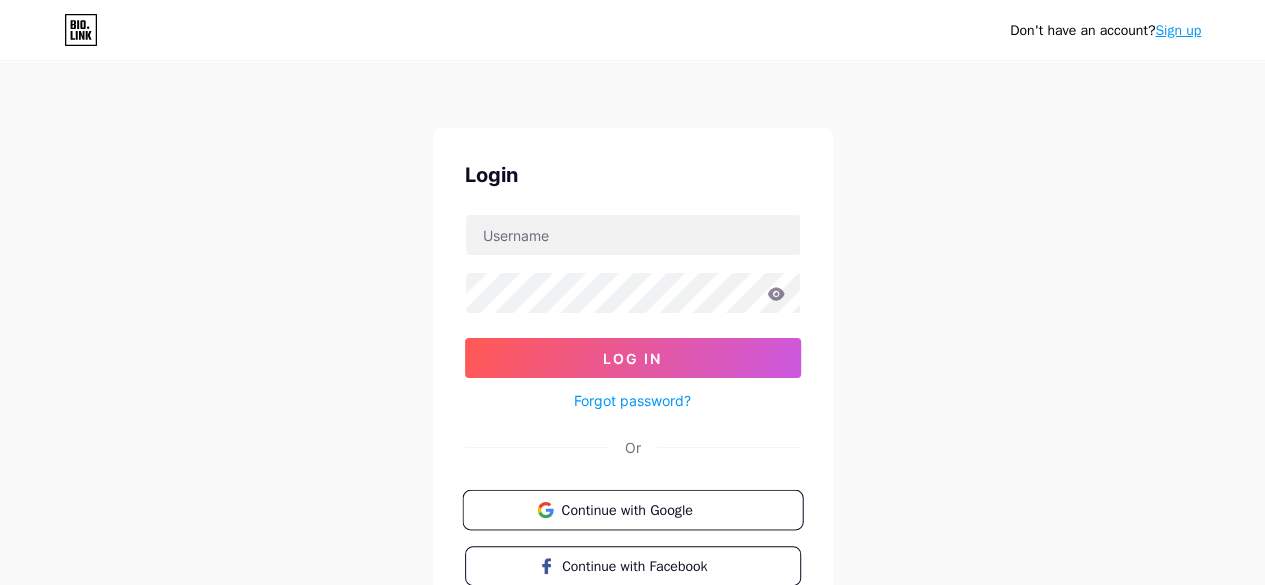 click on "Continue with Google" at bounding box center [644, 509] 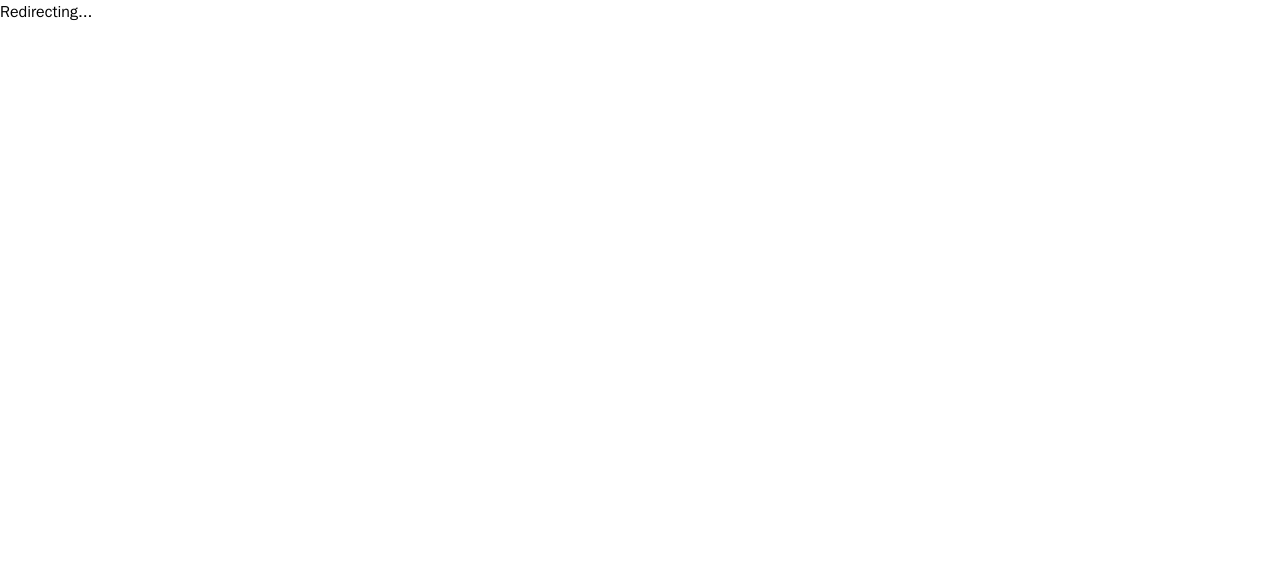 scroll, scrollTop: 0, scrollLeft: 0, axis: both 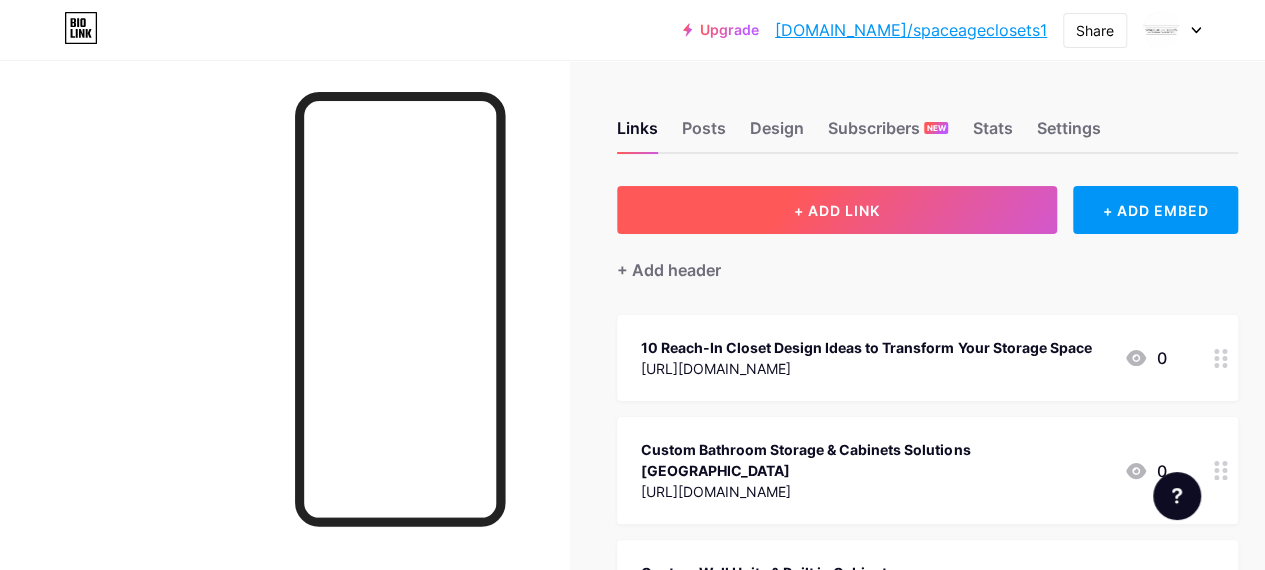 click on "+ ADD LINK" at bounding box center [837, 210] 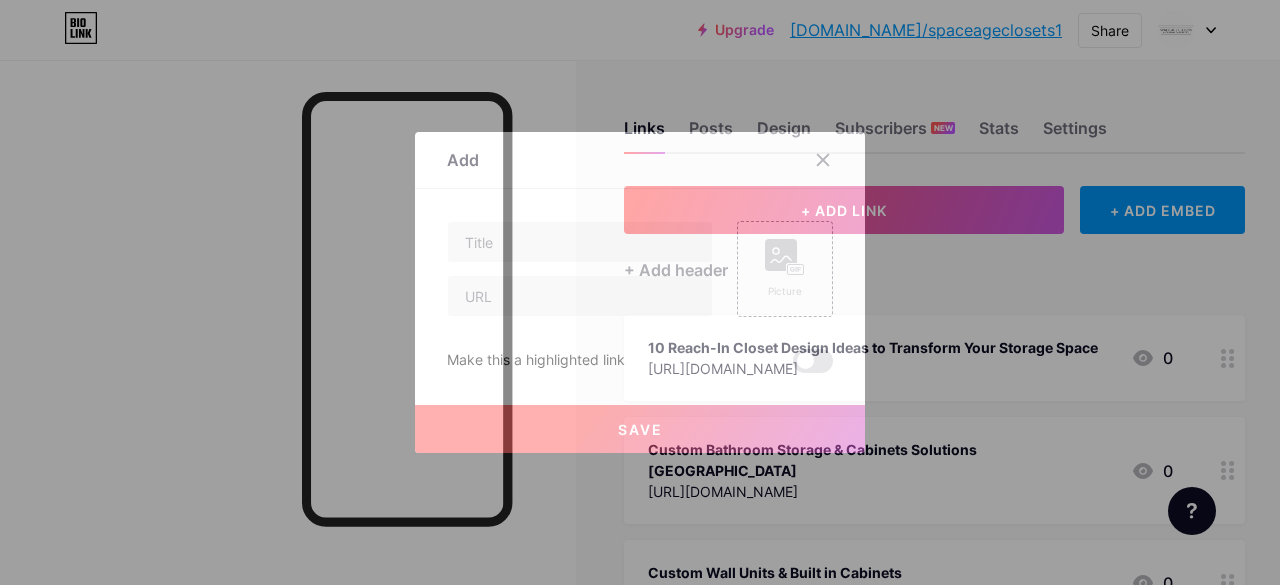 click on "Picture
Make this a highlighted link
Save" at bounding box center (640, 297) 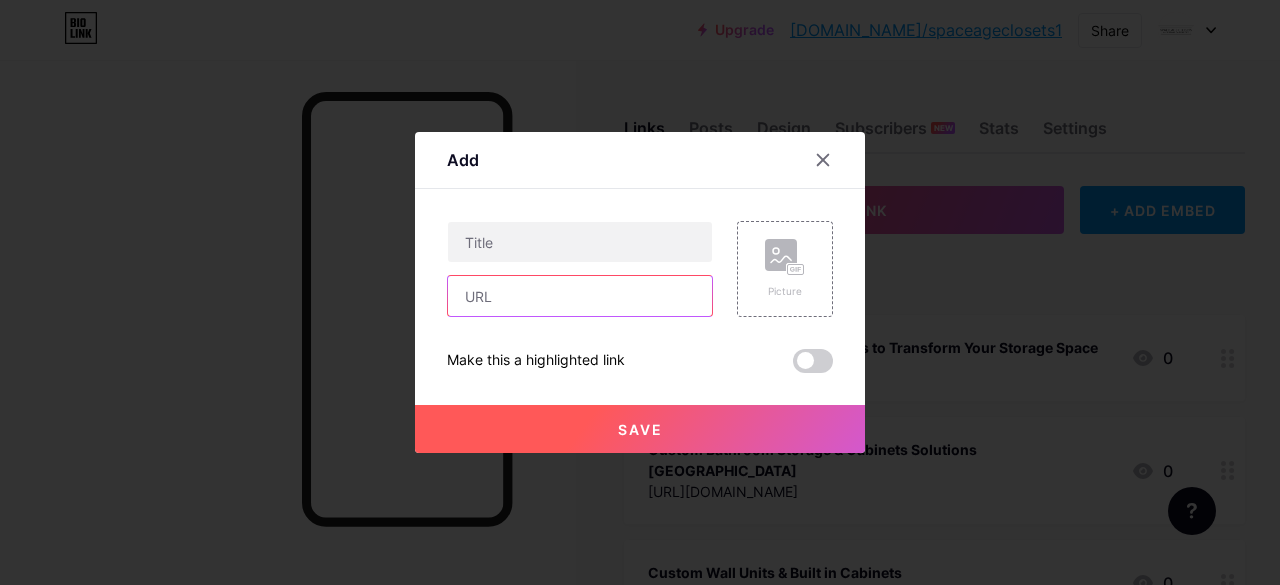 click at bounding box center (580, 296) 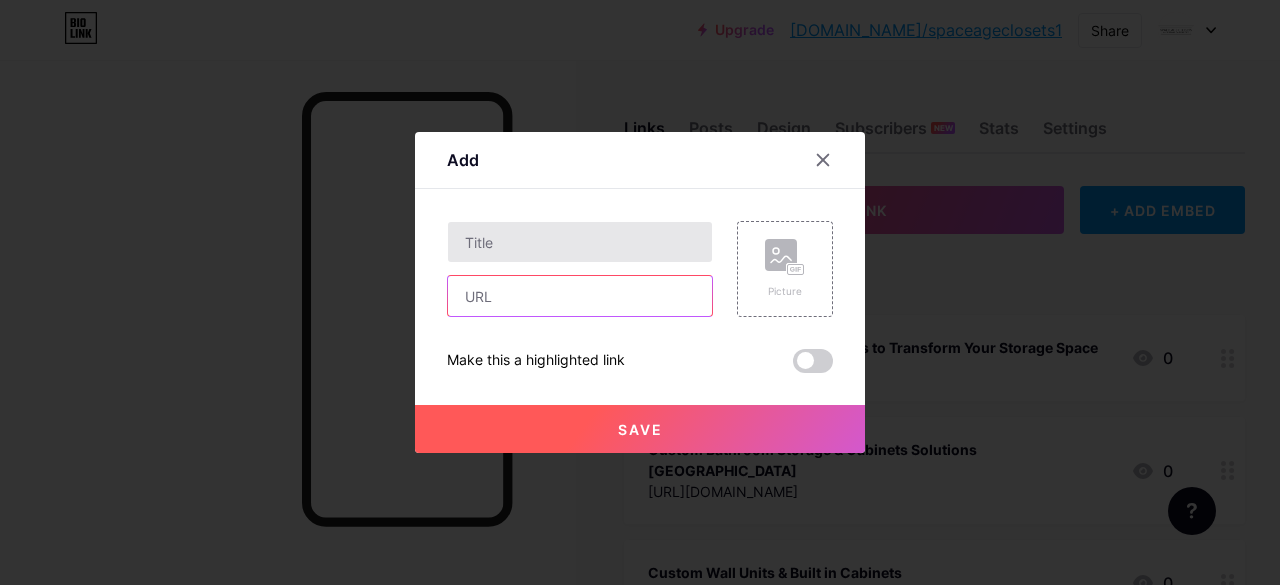 paste on "https://captivatingsign.mystrikingly.com/blog/discover-the-right-sign-company-in-chicago-il-elevate-your-brand-with-local" 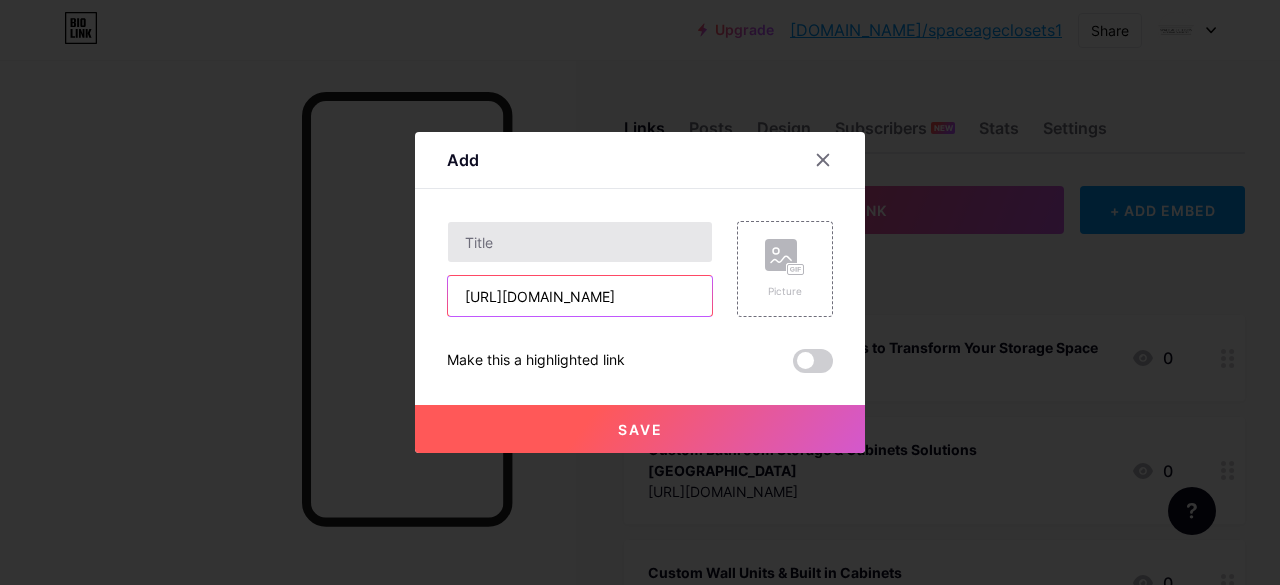 type on "https://captivatingsign.mystrikingly.com/blog/discover-the-right-sign-company-in-chicago-il-elevate-your-brand-with-local" 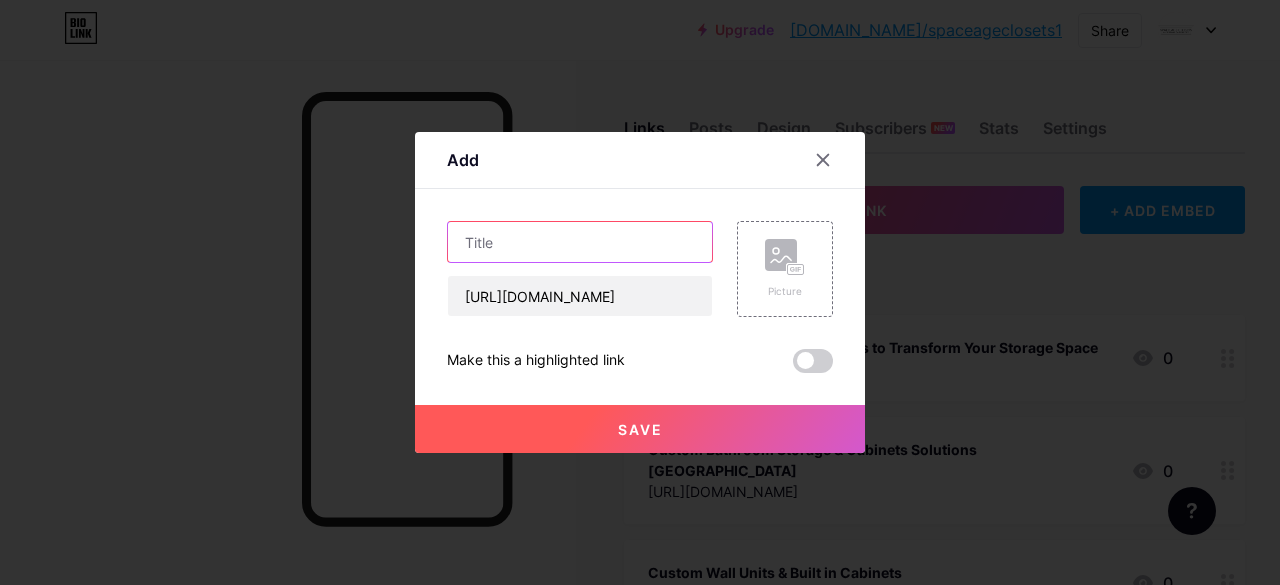 scroll, scrollTop: 0, scrollLeft: 0, axis: both 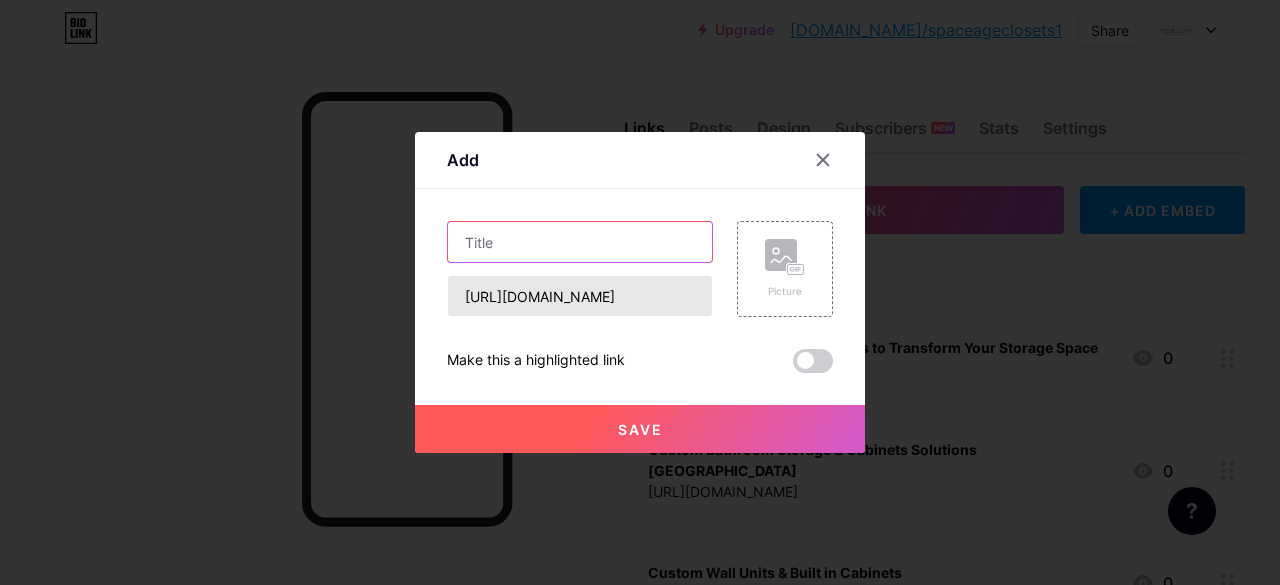 paste on "Discover the Right Sign Company in Chicago, IL: Elevate Your Brand with Local Expertise" 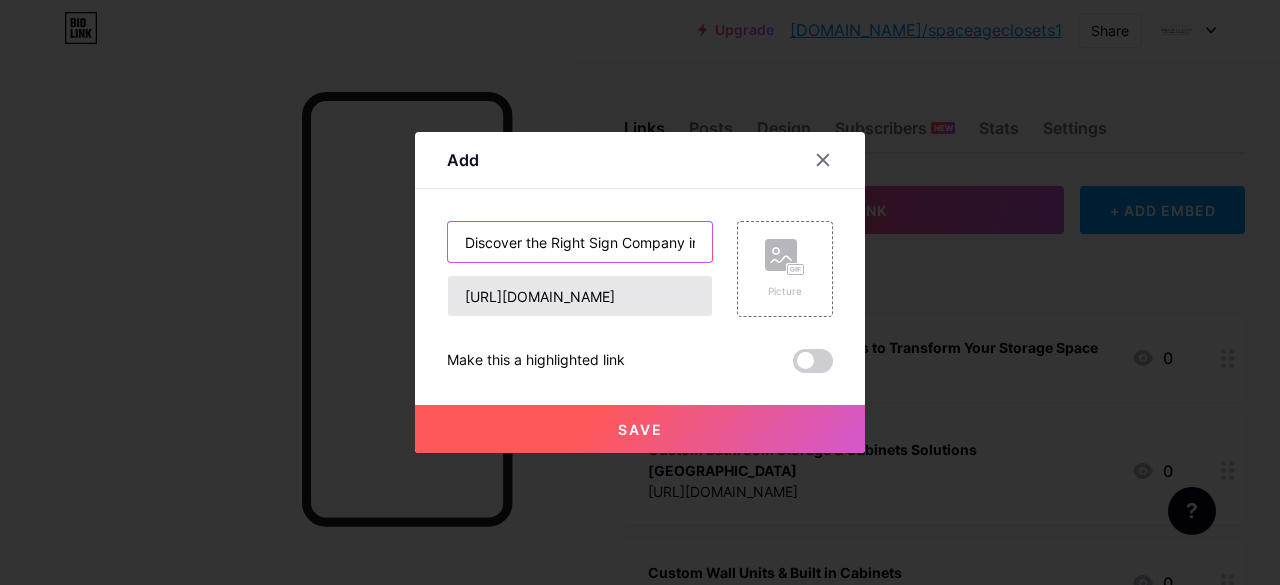 scroll, scrollTop: 0, scrollLeft: 353, axis: horizontal 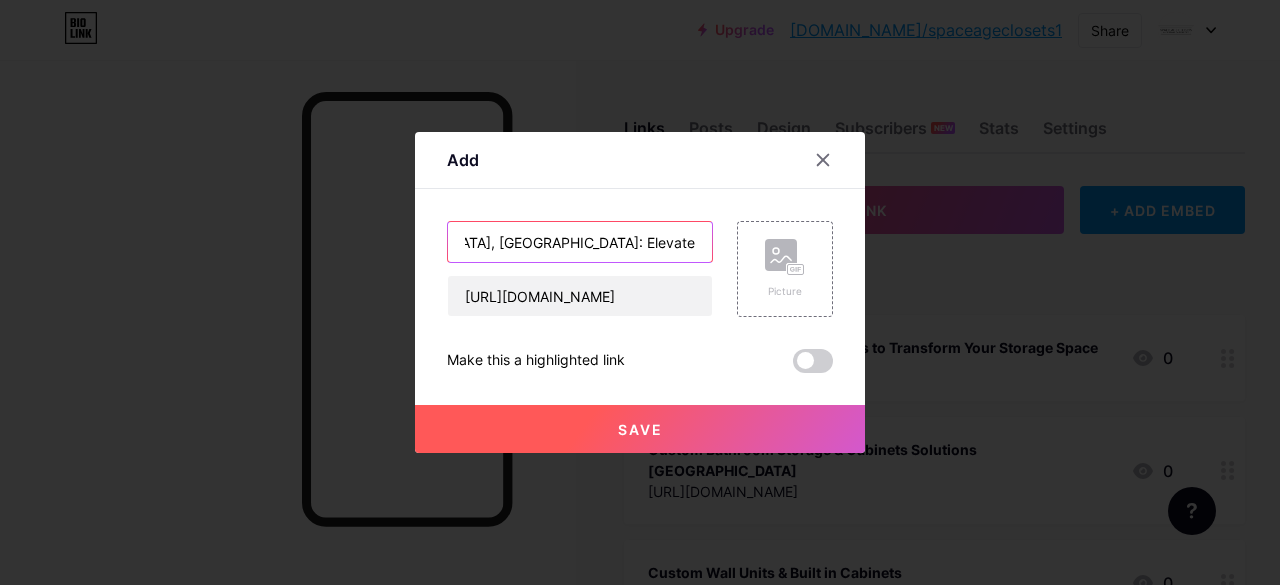 type on "Discover the Right Sign Company in Chicago, IL: Elevate Your Brand with Local Expertise" 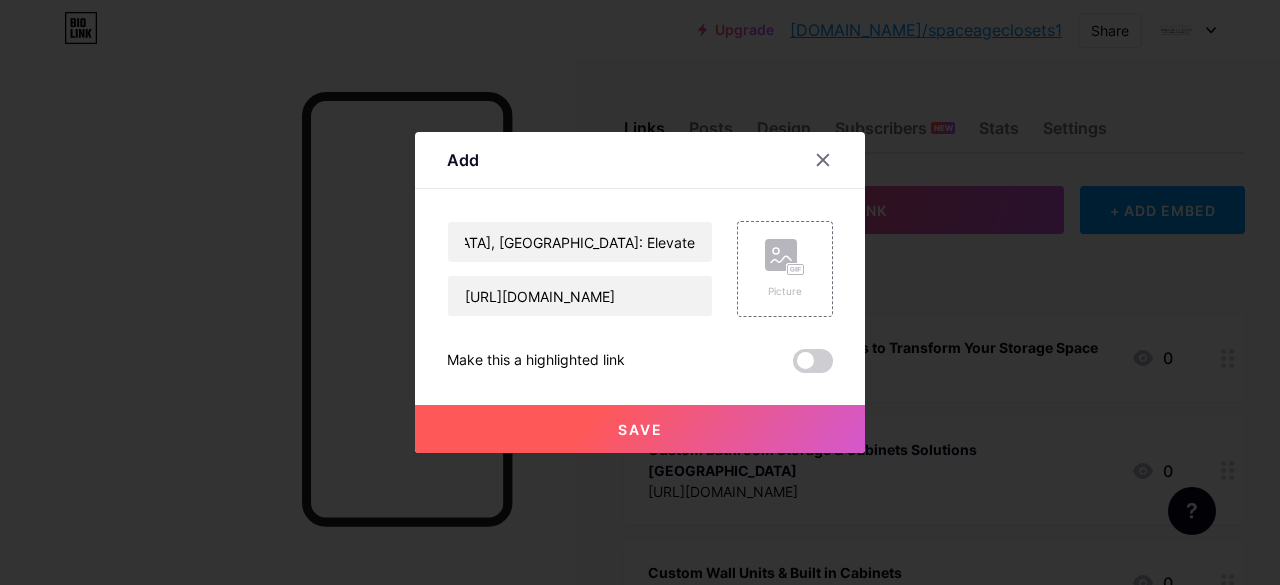 scroll, scrollTop: 0, scrollLeft: 0, axis: both 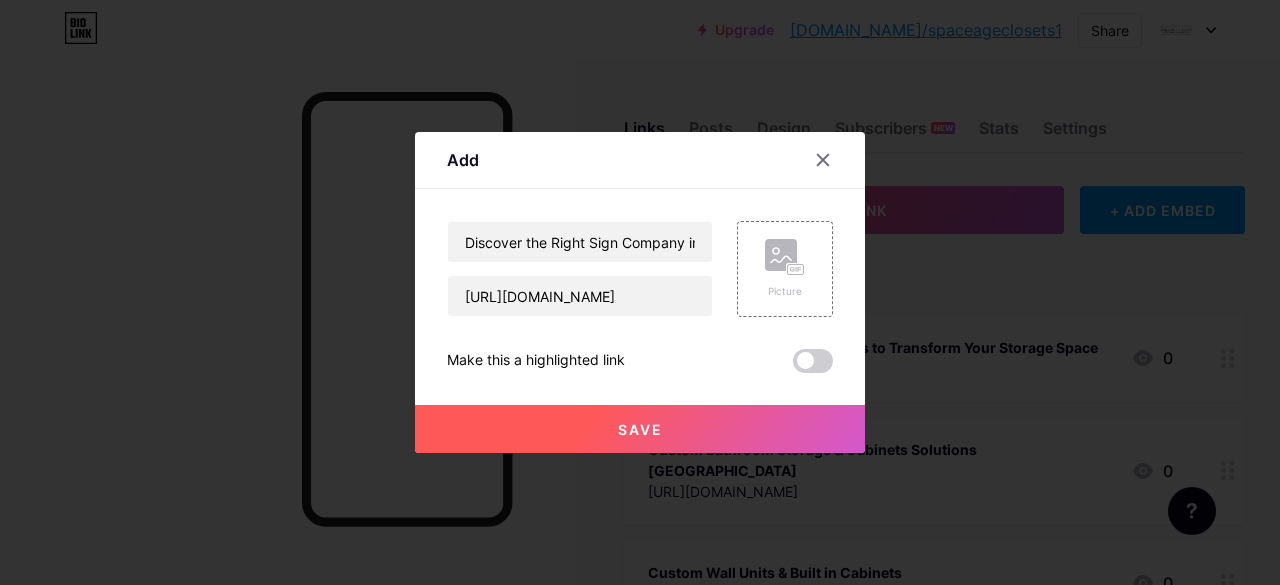 click on "Save" at bounding box center (640, 429) 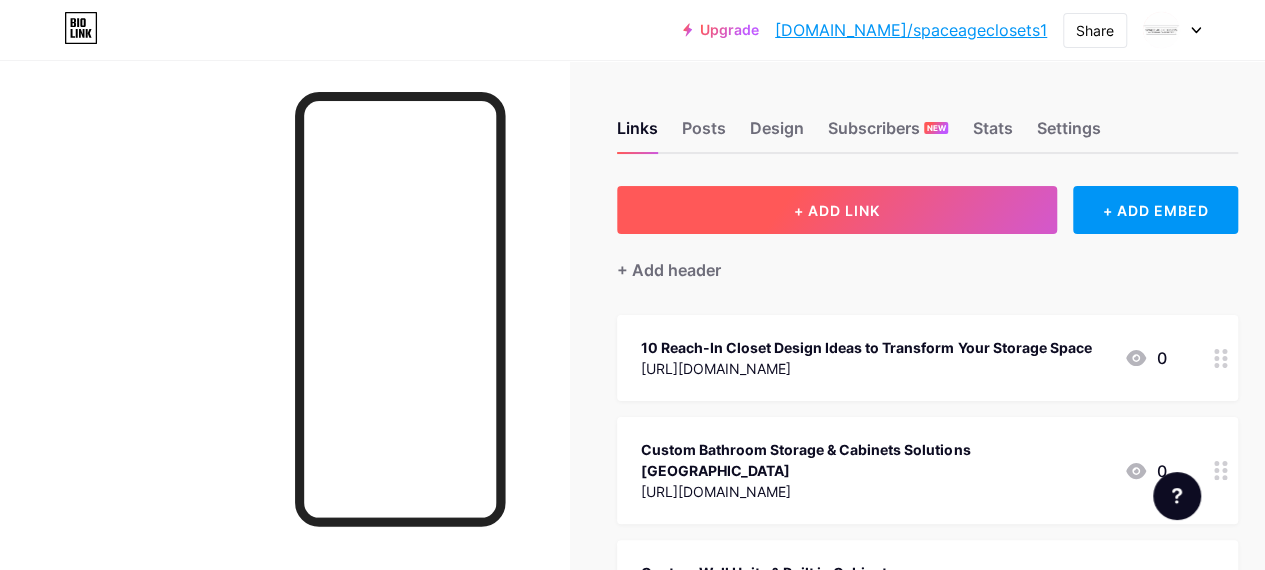click on "+ ADD LINK" at bounding box center [837, 210] 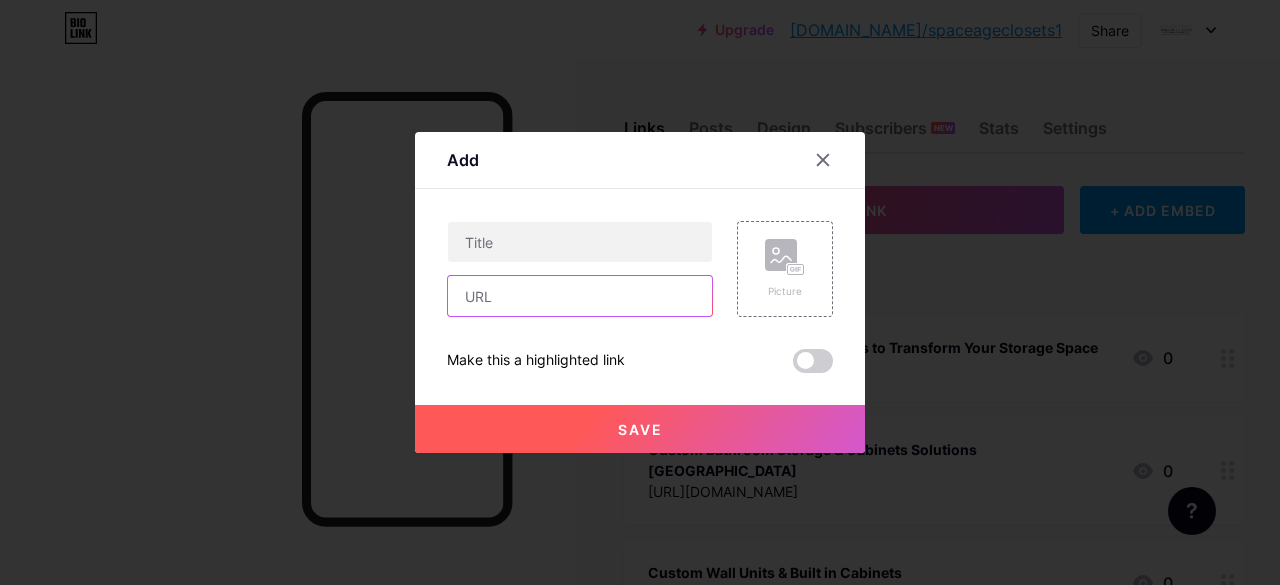 click at bounding box center [580, 296] 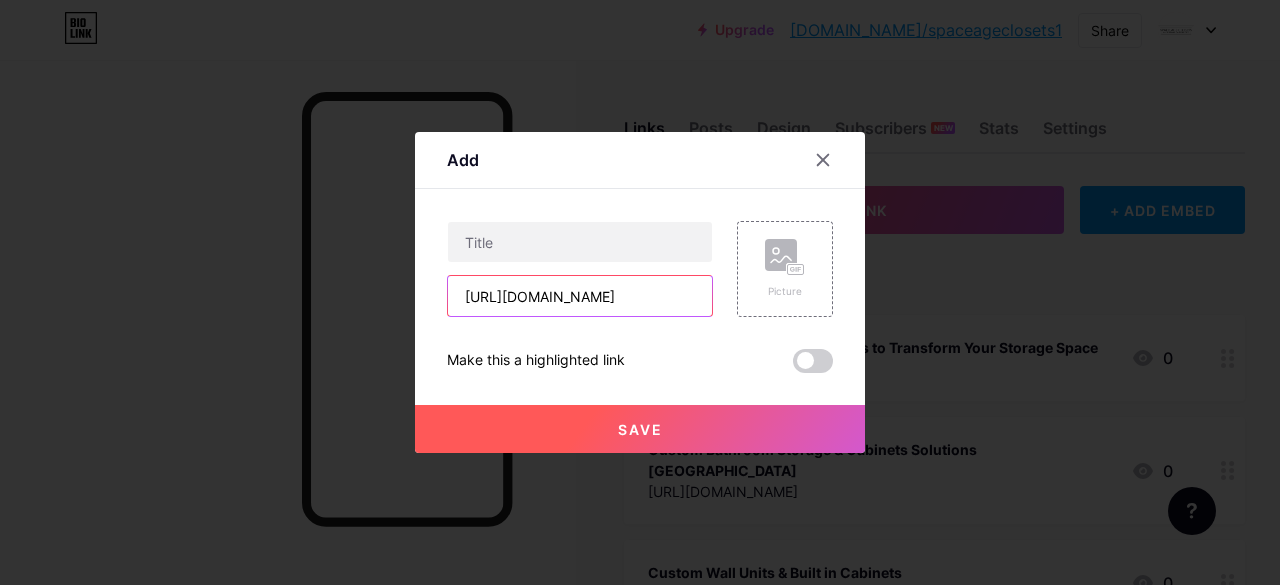 scroll, scrollTop: 0, scrollLeft: 378, axis: horizontal 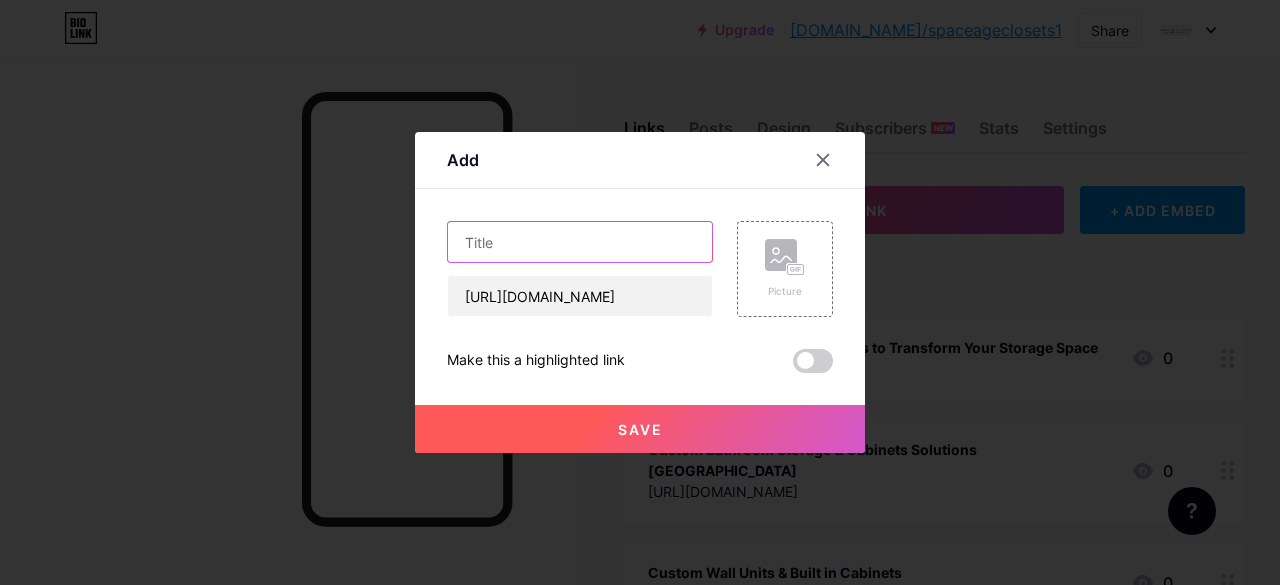 click at bounding box center (580, 242) 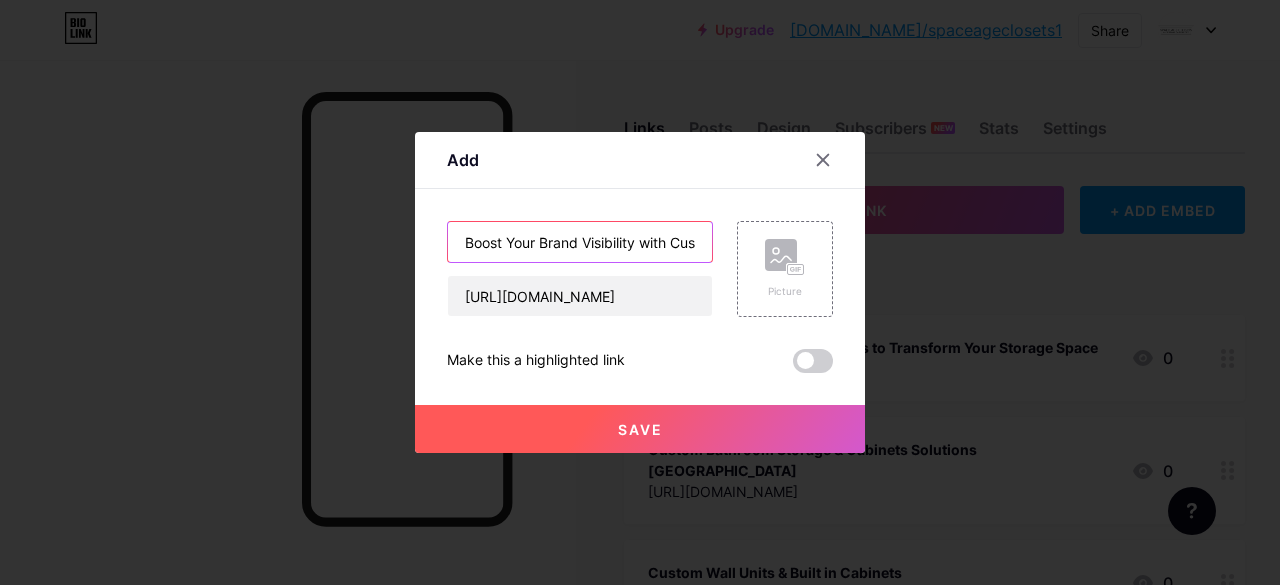 scroll, scrollTop: 0, scrollLeft: 226, axis: horizontal 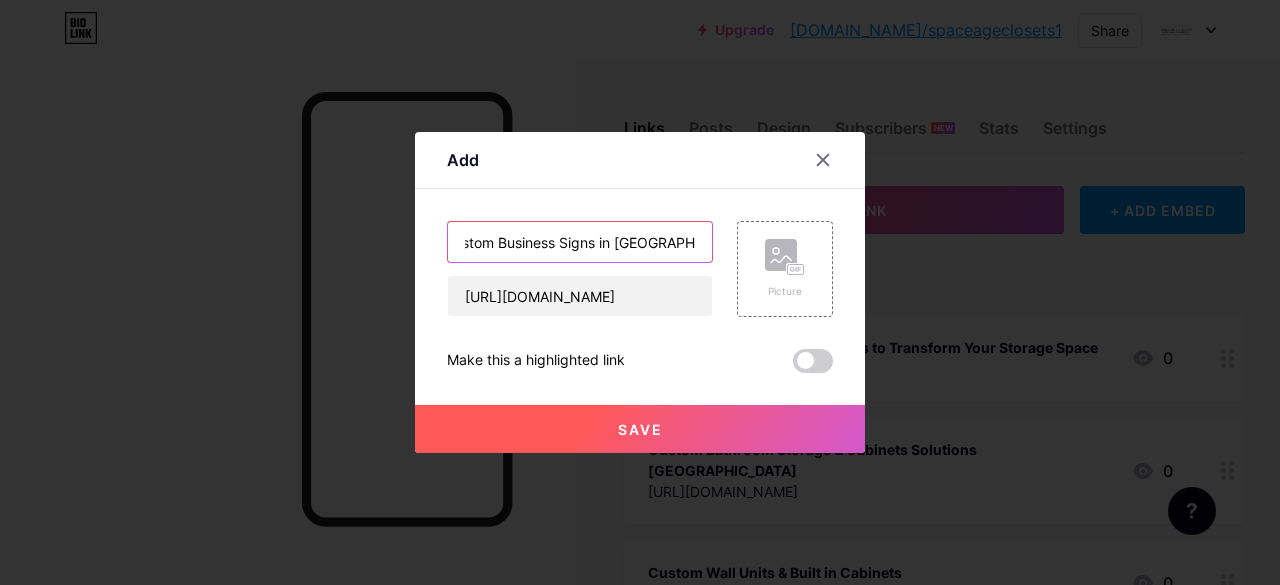 type on "Boost Your Brand Visibility with Custom Business Signs in Chicago, IL" 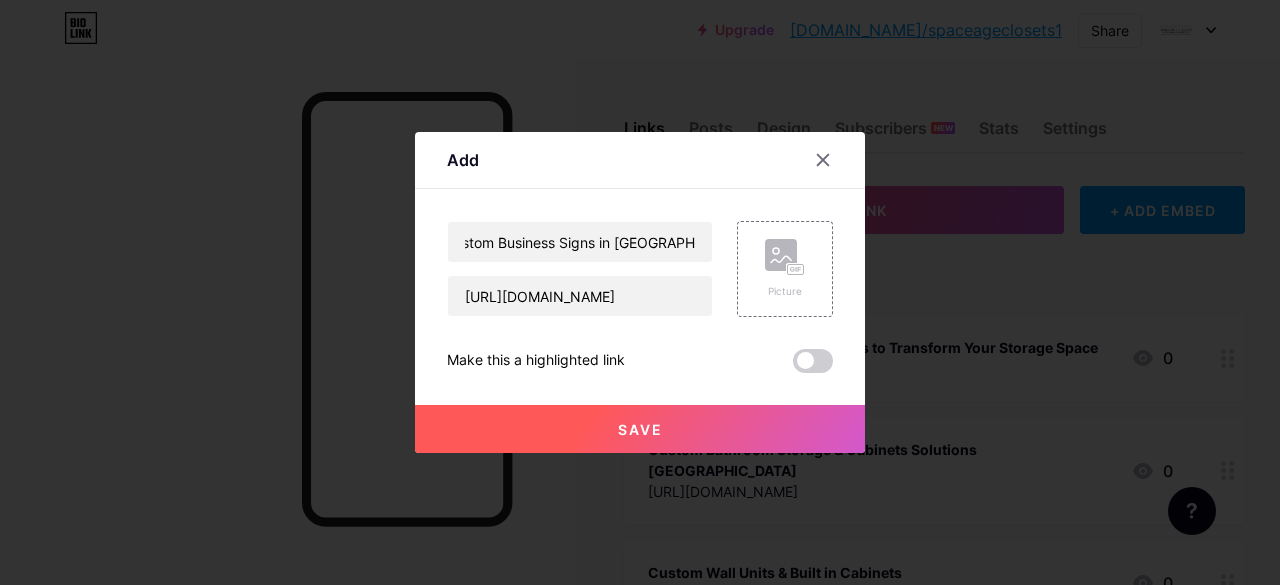 scroll, scrollTop: 0, scrollLeft: 0, axis: both 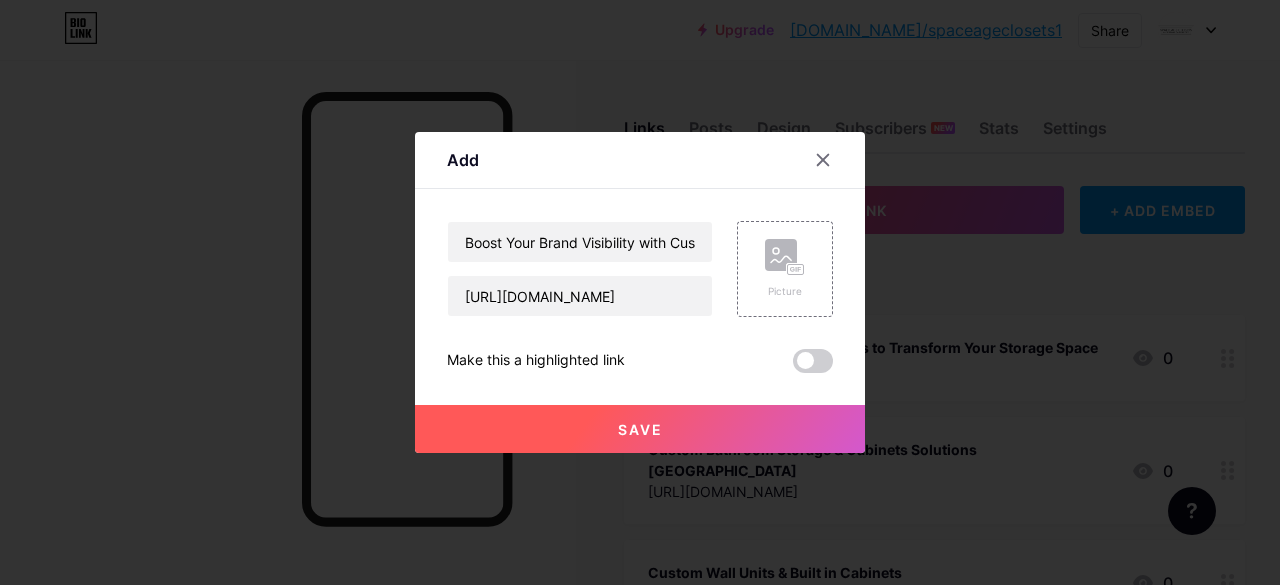 click at bounding box center (640, 292) 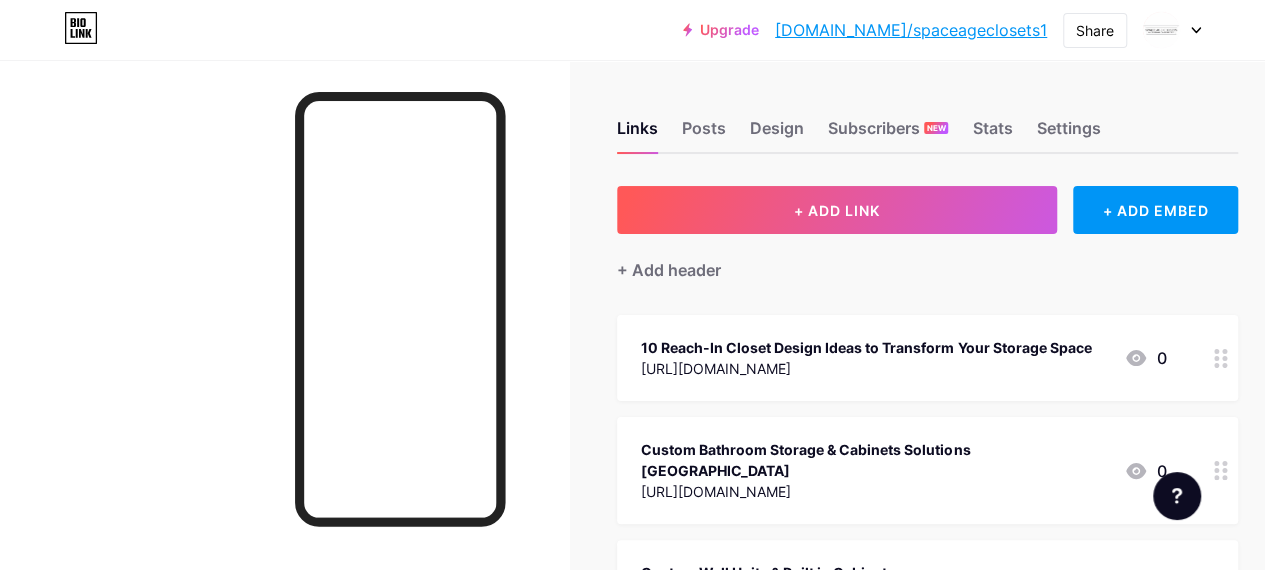 click on "Links
Posts
Design
Subscribers
NEW
Stats
Settings       + ADD LINK     + ADD EMBED
+ Add header
10 Reach-In Closet Design Ideas to Transform Your Storage Space
https://www.spaceageclosets.com/10-reach-in-closet-design-ideas-to-transform-your-storage-space/
0
Custom Bathroom Storage & Cabinets Solutions Toronto
https://www.spaceageclosets.com/kitchen-bathroom/bathrooms-toronto/
0
Custom Wall Units & Built in Cabinets
https://www.spaceageclosets.com/bedroom-storage-solutions/wall-unit-toronto/
0
Custom Reach-In Closets in Toronto & Surrounding Areas
https://www.spaceageclosets.com/bedroom-storage-solutions/reach-in-closets/" at bounding box center (661, 1734) 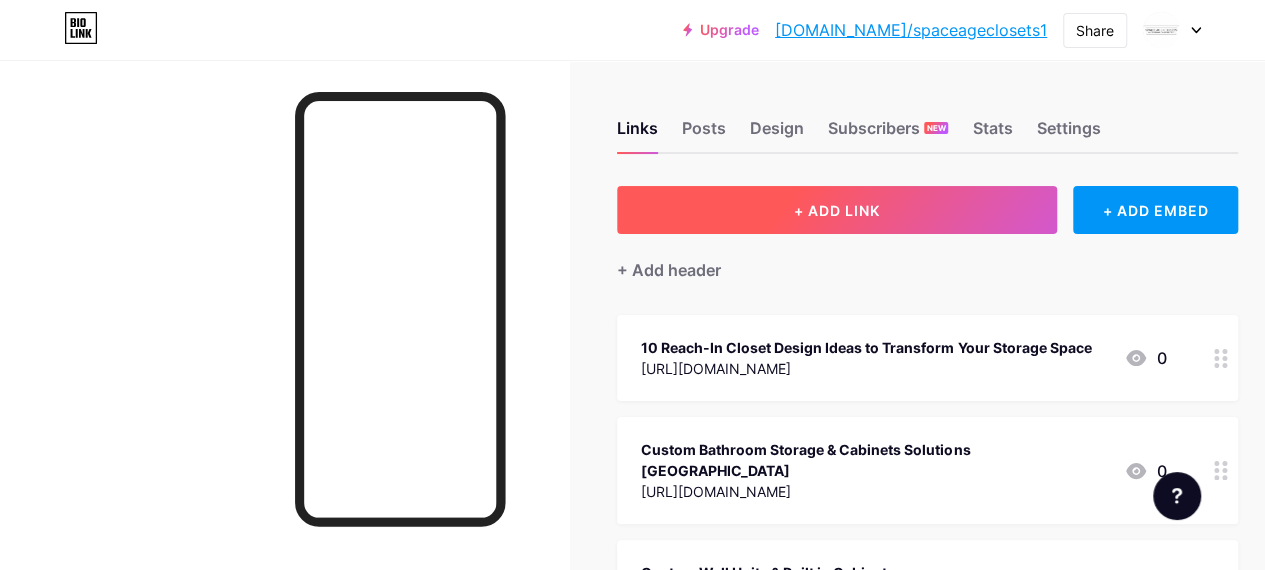 click on "+ ADD LINK" at bounding box center (837, 210) 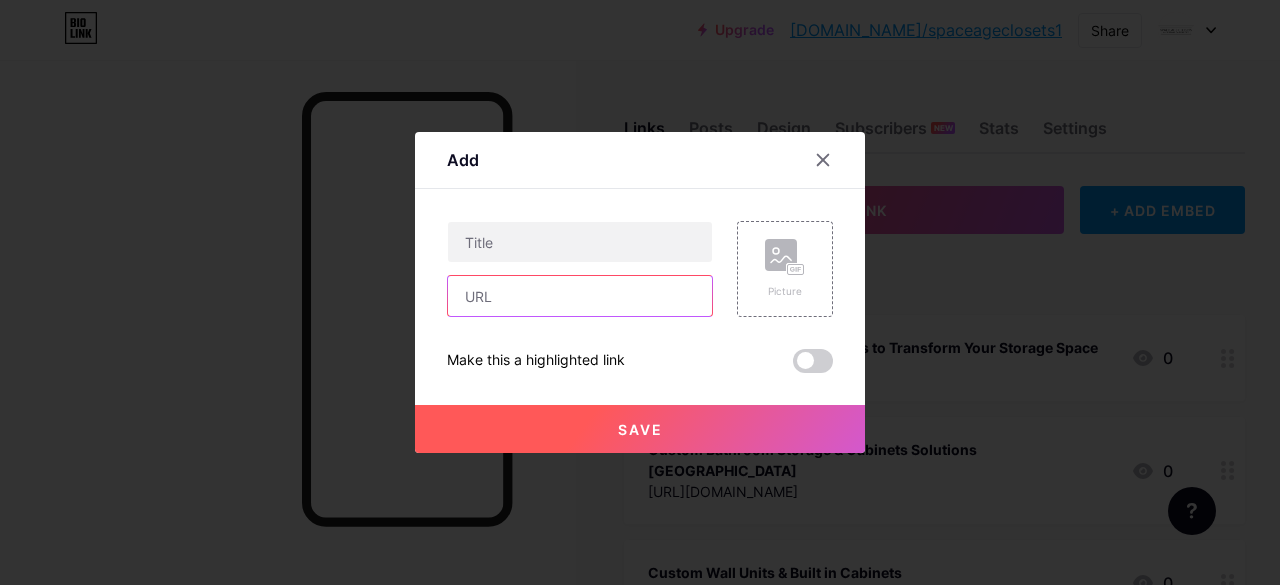 click at bounding box center [580, 296] 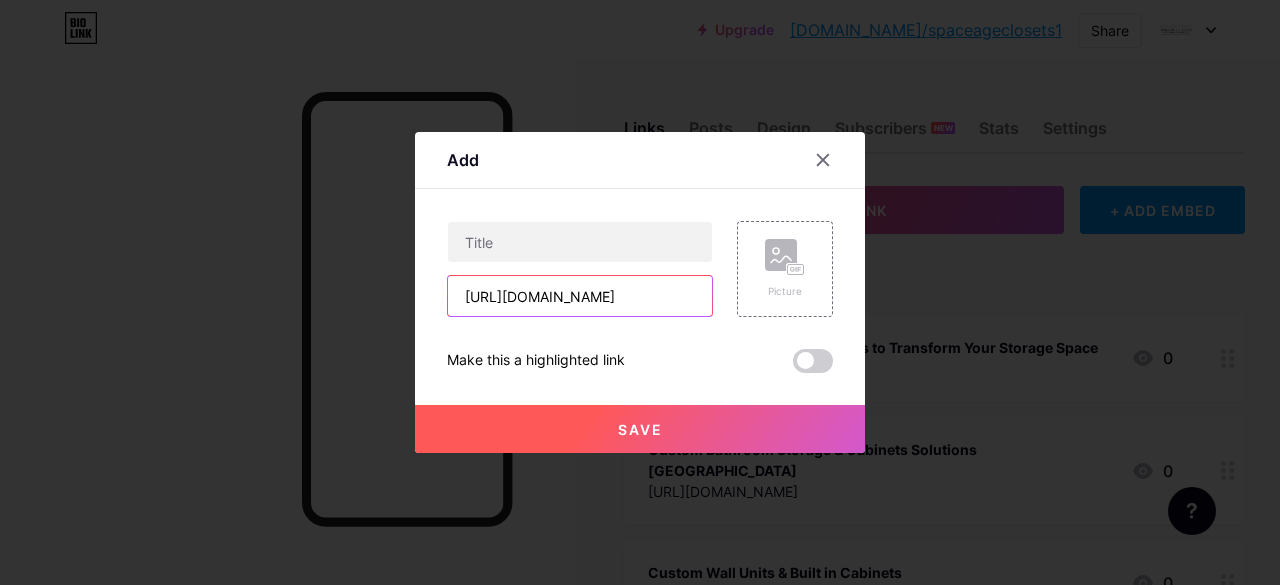 scroll, scrollTop: 0, scrollLeft: 378, axis: horizontal 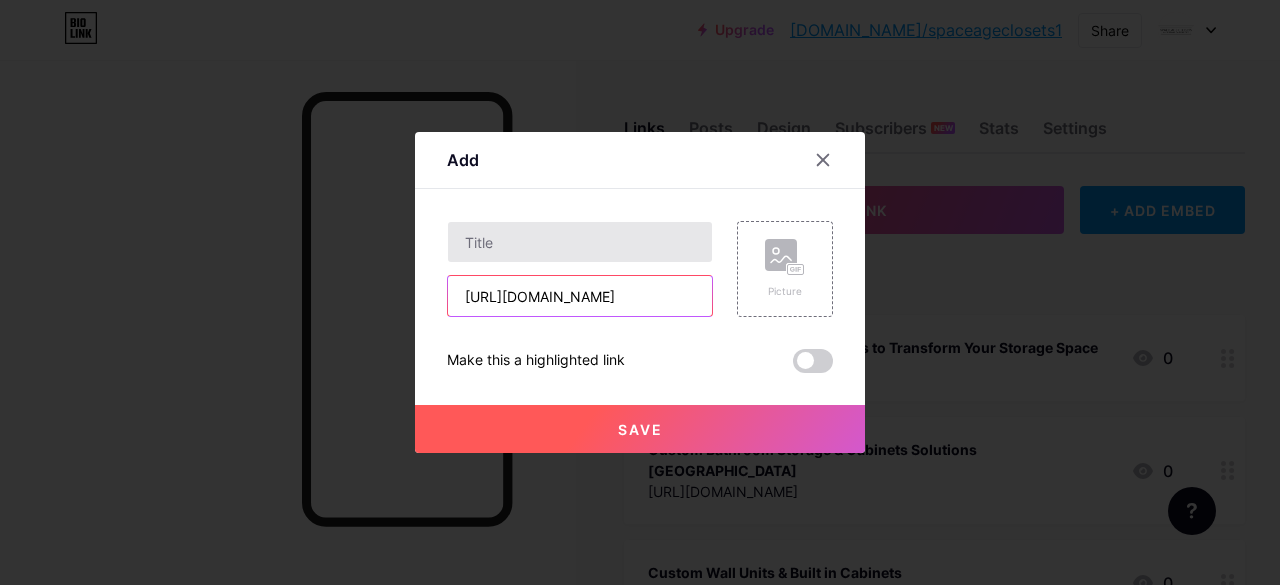 type on "https://captivatingsign.blogspot.com/2025/06/boost-your-brand-visibility-with-custom.html" 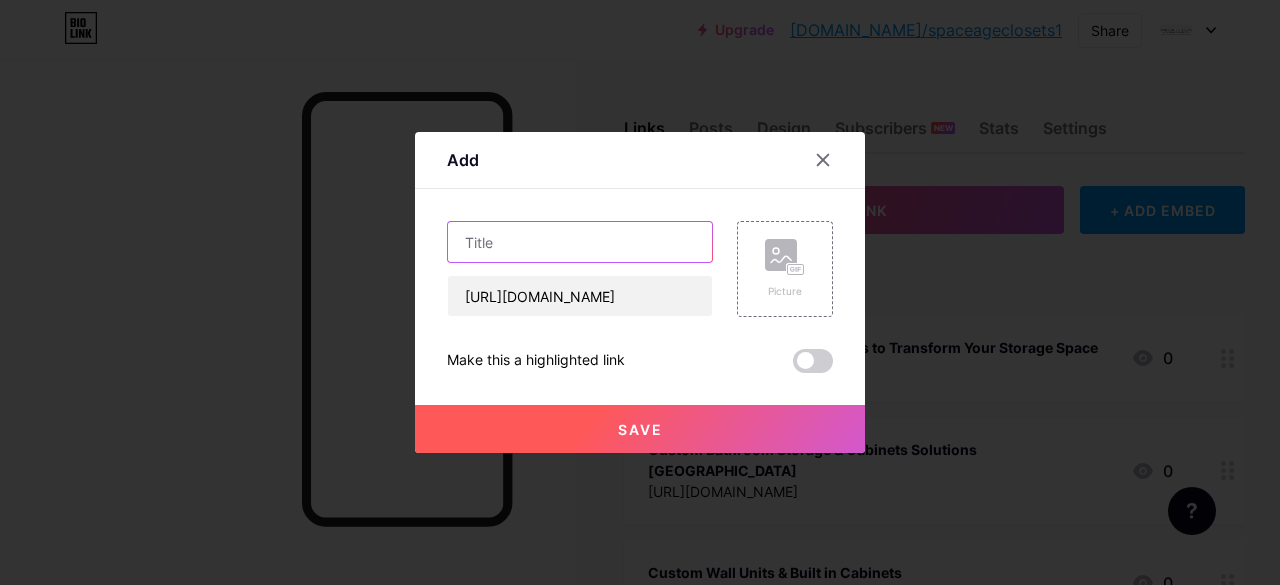 scroll, scrollTop: 0, scrollLeft: 0, axis: both 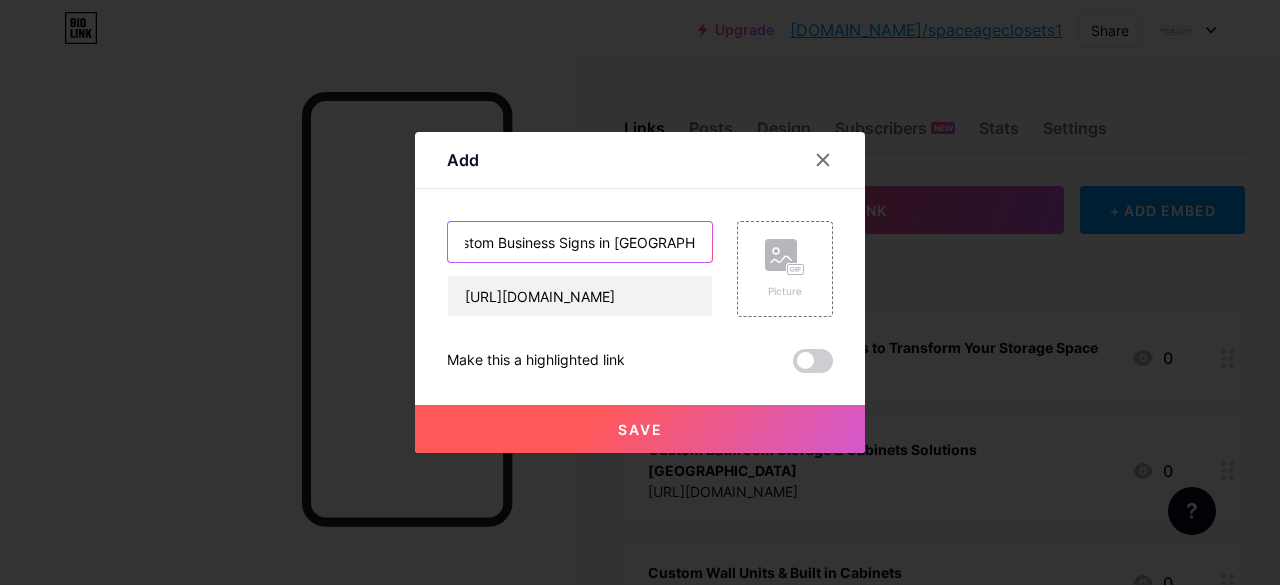type on "Boost Your Brand Visibility with Custom Business Signs in Chicago, IL" 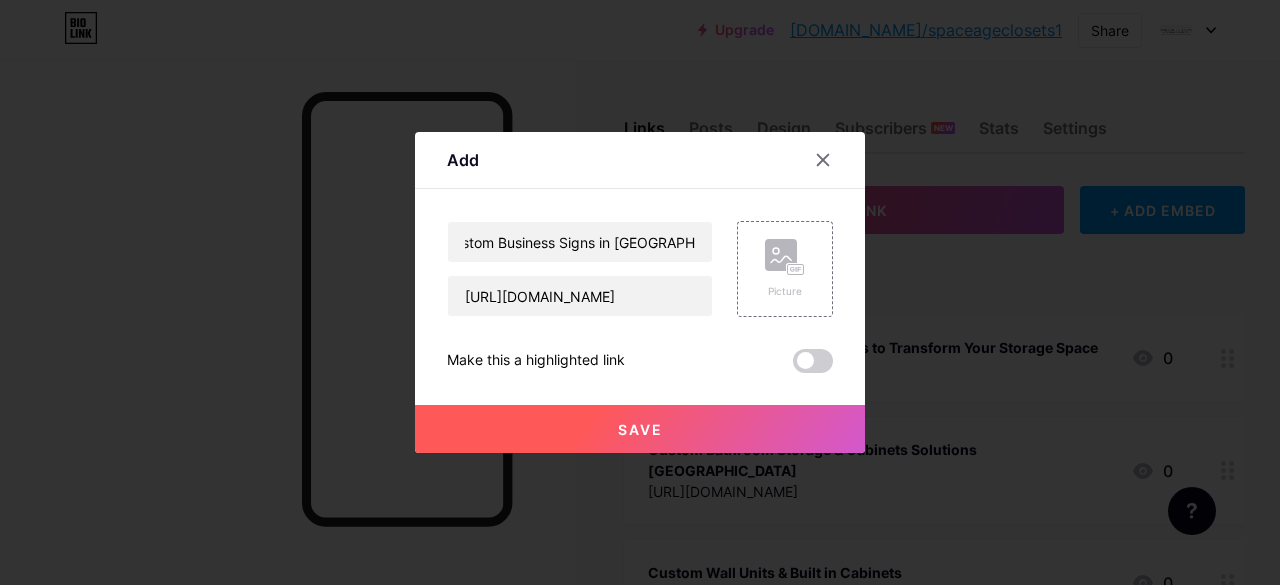 type 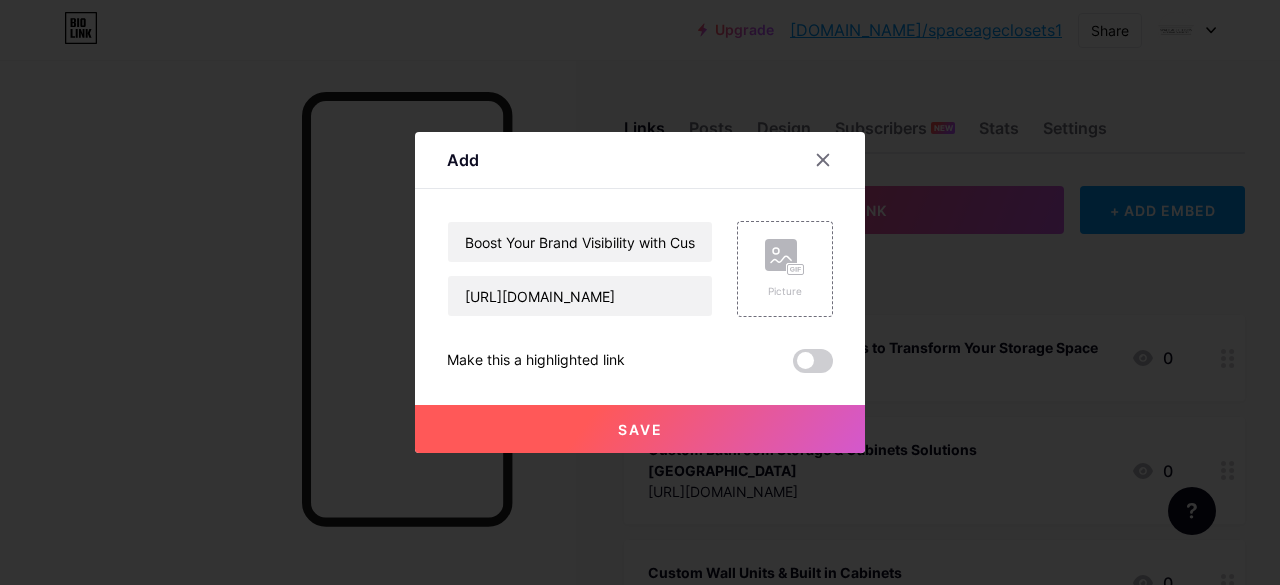 click on "Save" at bounding box center (640, 429) 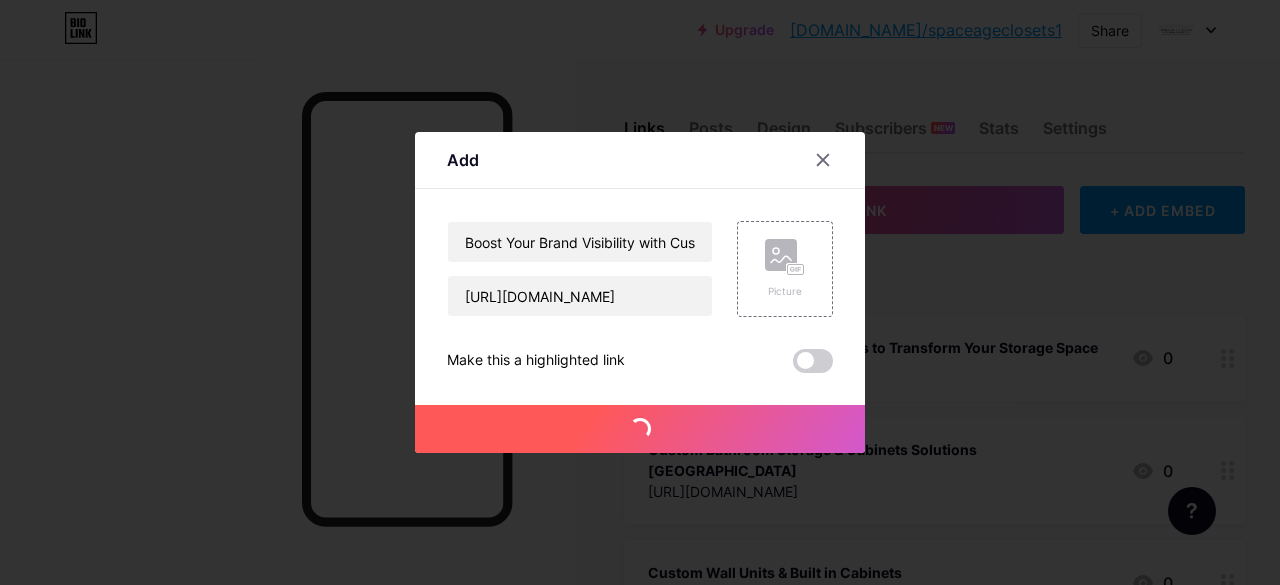 click at bounding box center (640, 292) 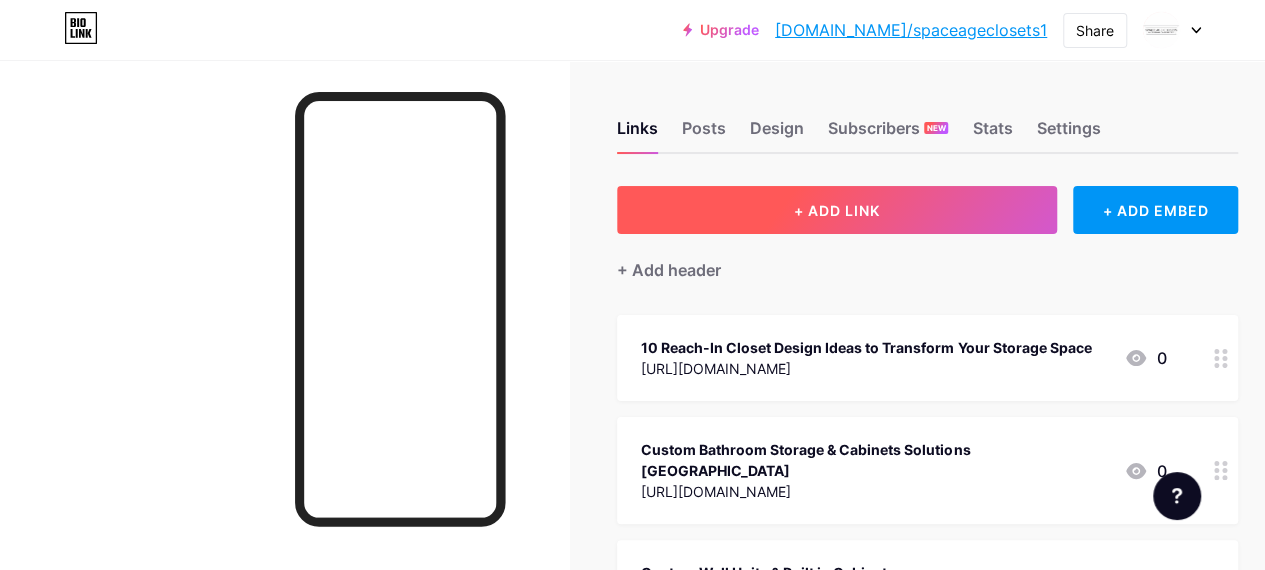 click on "+ ADD LINK" at bounding box center (837, 210) 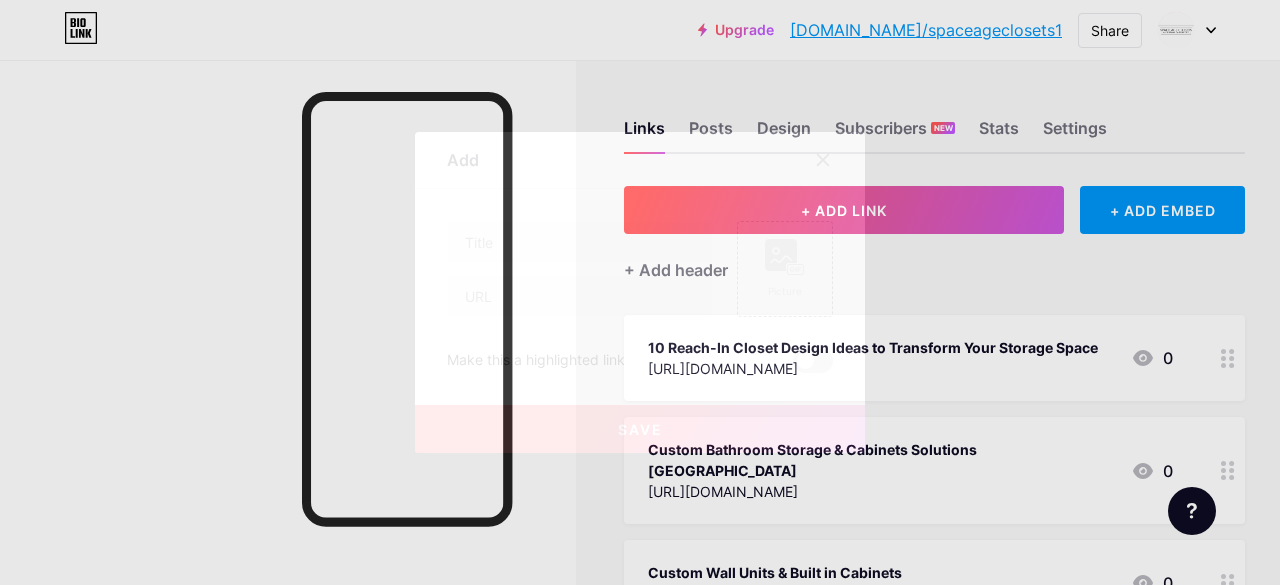 click on "Picture
Make this a highlighted link
Save" at bounding box center [640, 297] 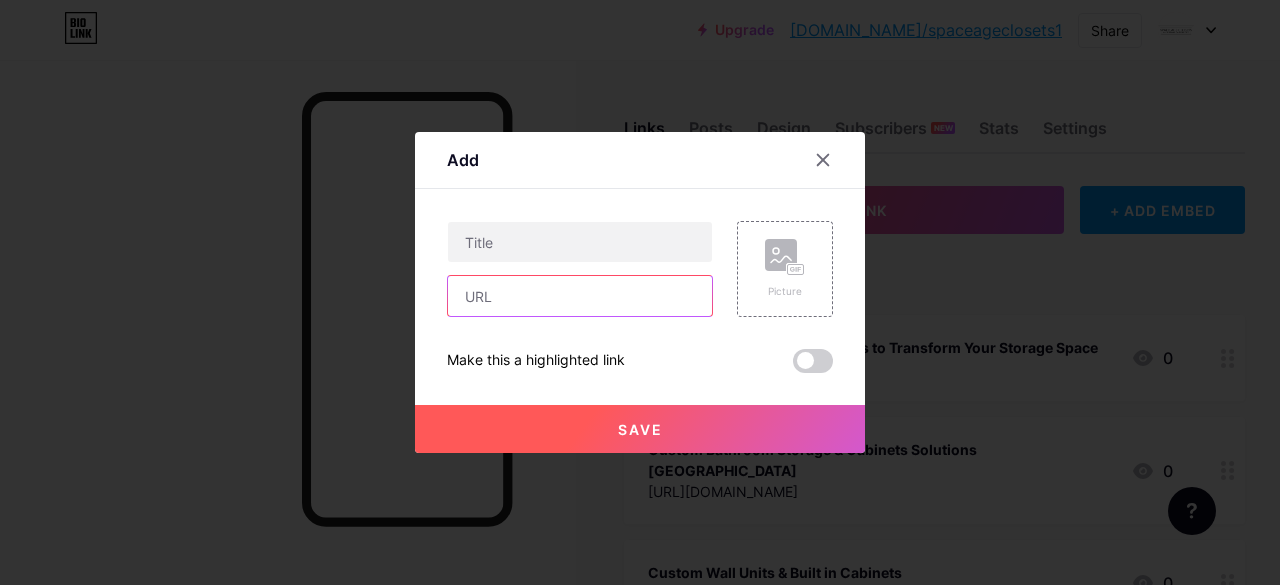 click at bounding box center (580, 296) 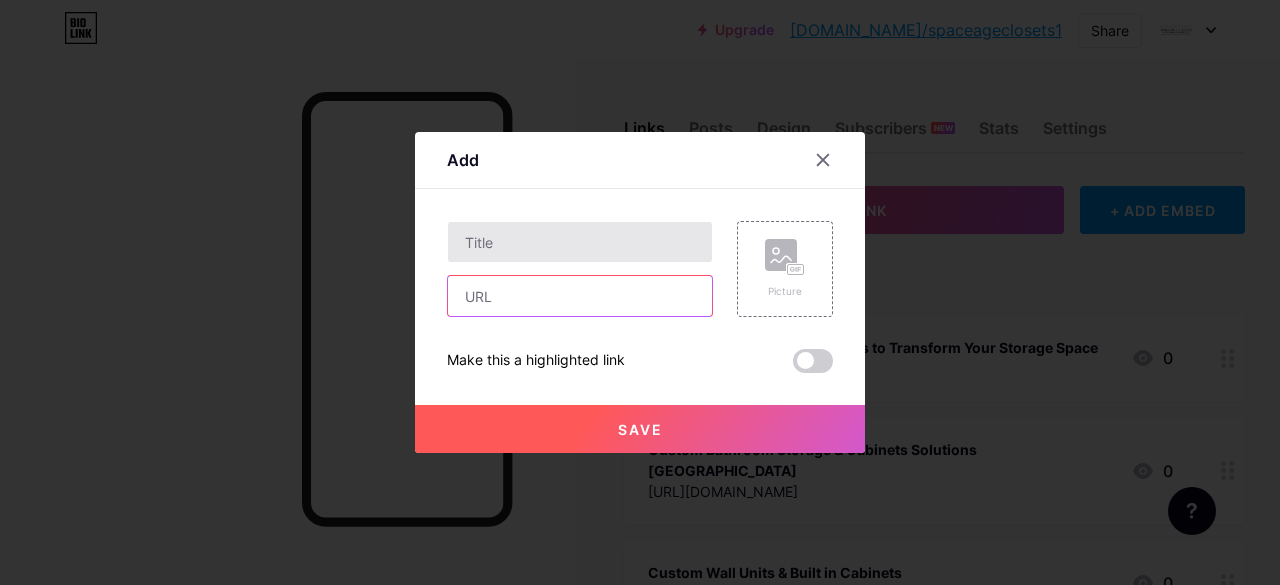 paste on "https://www.tumblr.com/captivatingsignsusnaperville/787226300638265344/boost-your-brand-with-impactful-custom-signs-in?source=share" 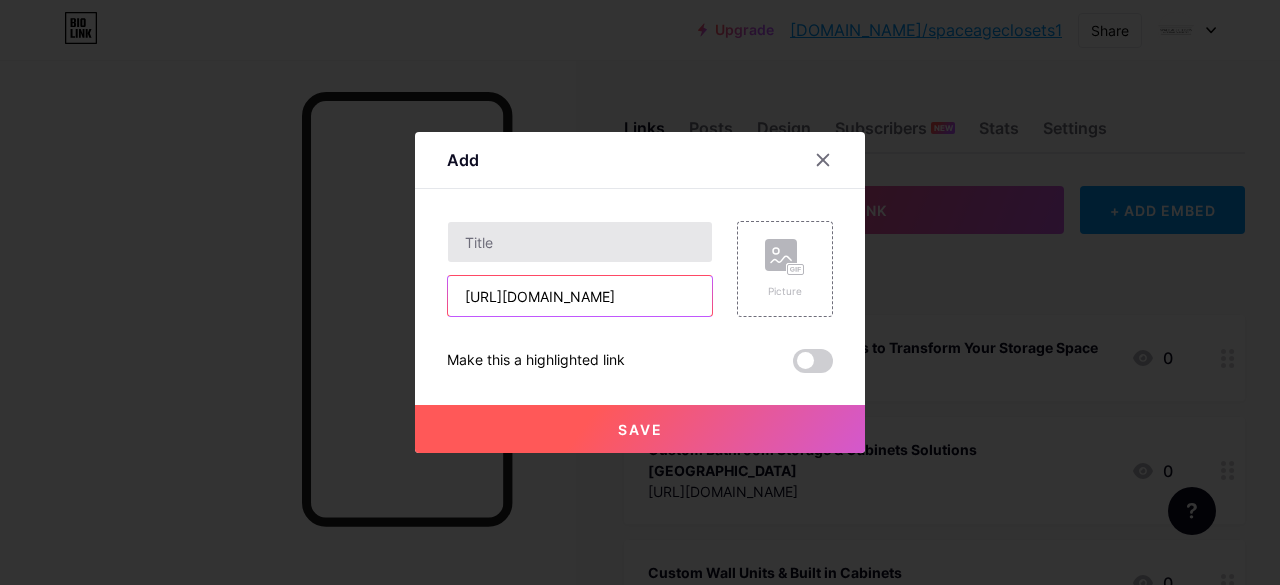 type on "https://www.tumblr.com/captivatingsignsusnaperville/787226300638265344/boost-your-brand-with-impactful-custom-signs-in?source=share" 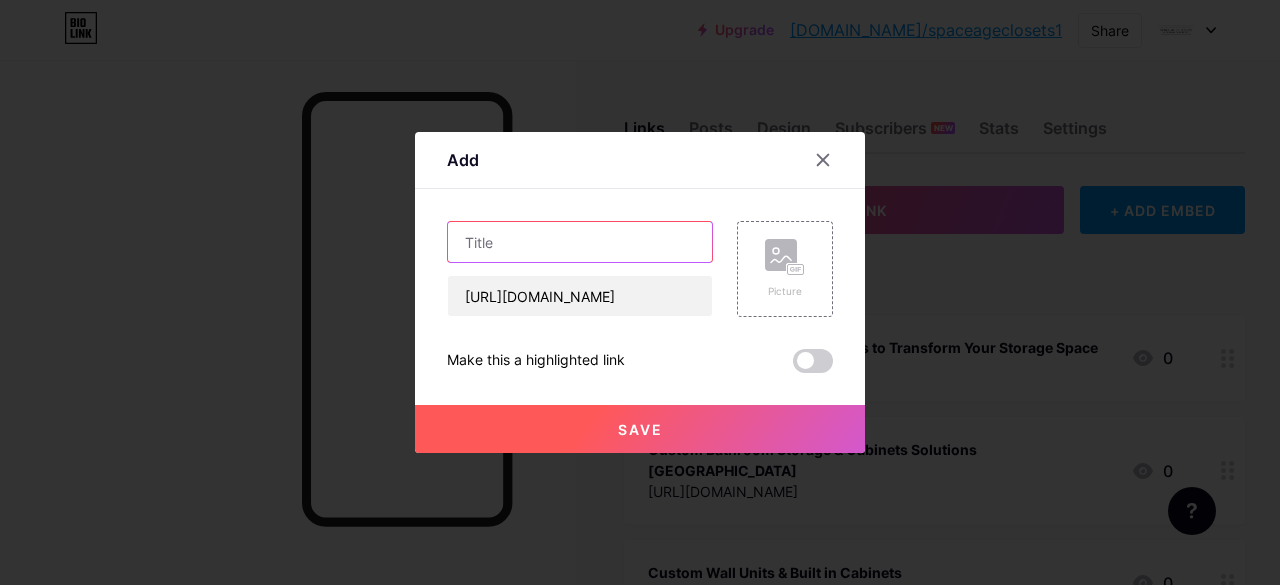 scroll, scrollTop: 0, scrollLeft: 0, axis: both 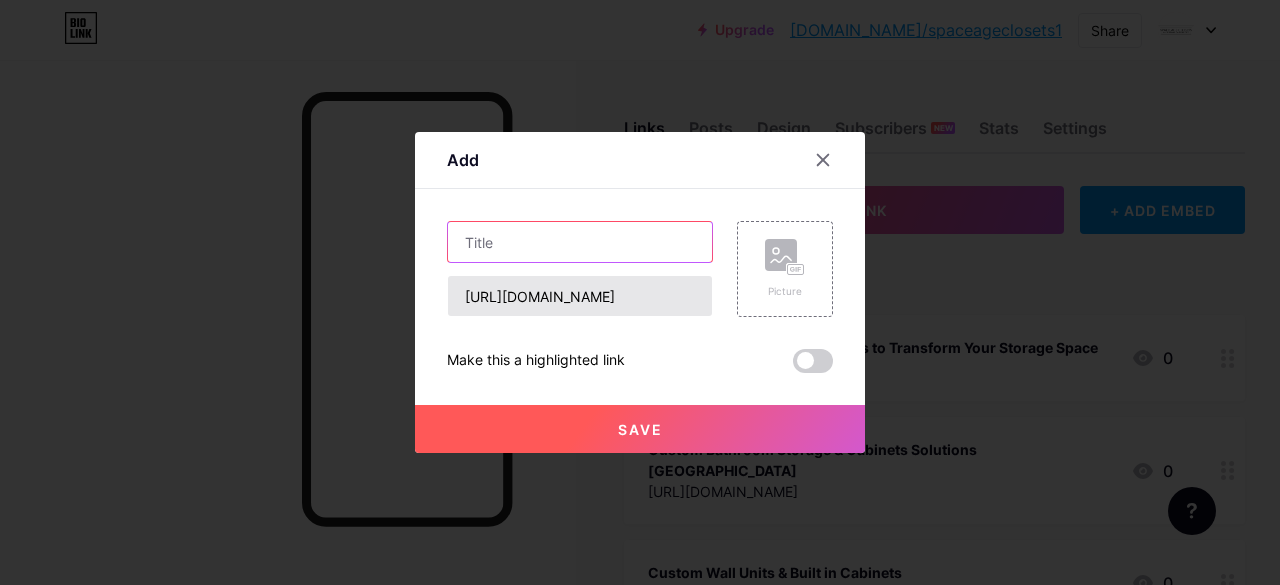 paste on "Boost Your Brand with Impactful Custom Signs in Chicago, IL" 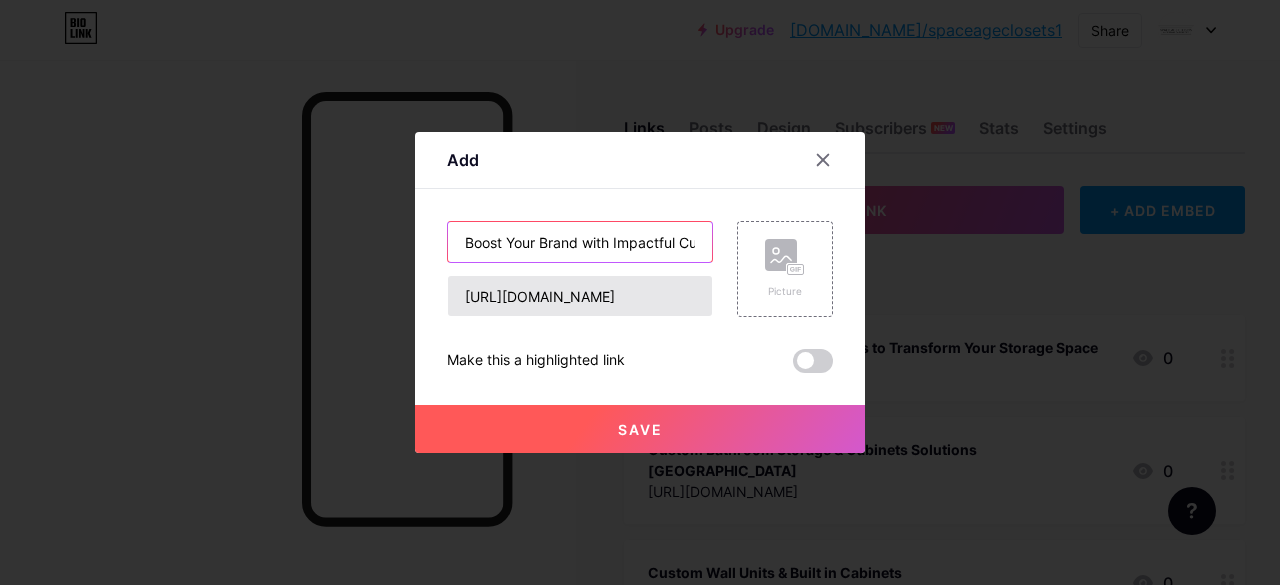 scroll, scrollTop: 0, scrollLeft: 170, axis: horizontal 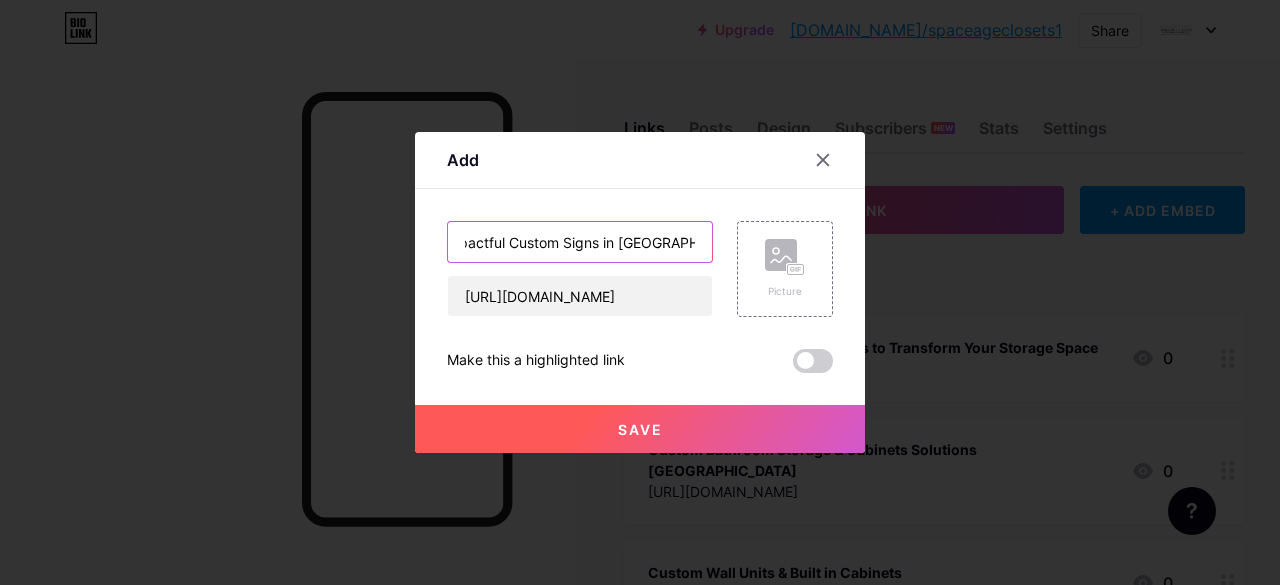 type on "Boost Your Brand with Impactful Custom Signs in Chicago, IL" 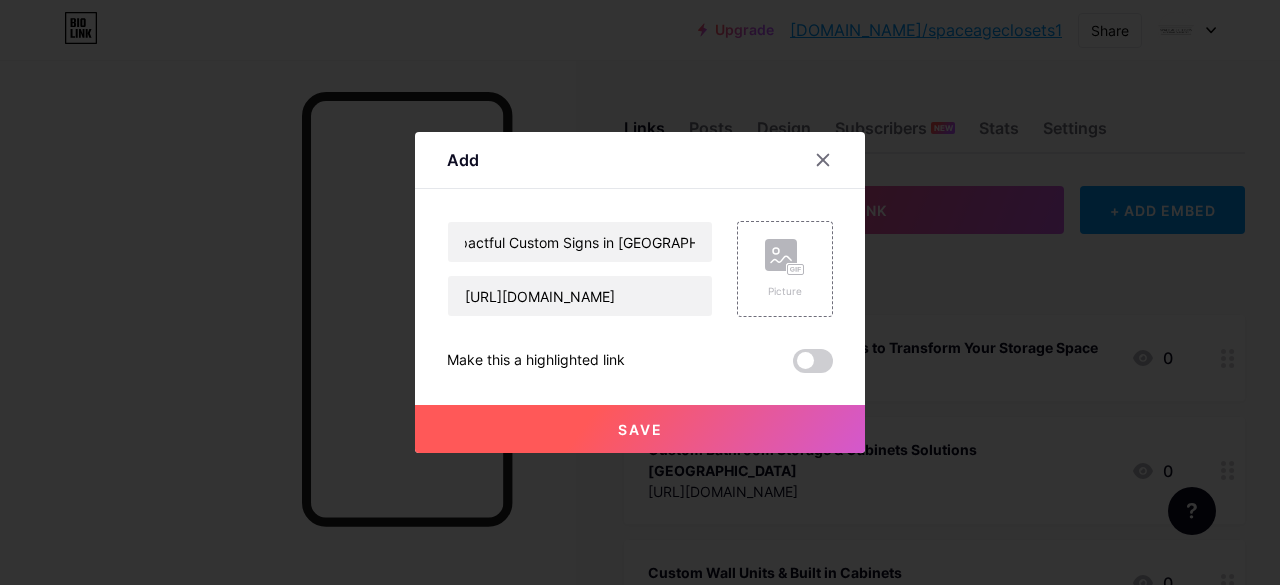 scroll, scrollTop: 0, scrollLeft: 0, axis: both 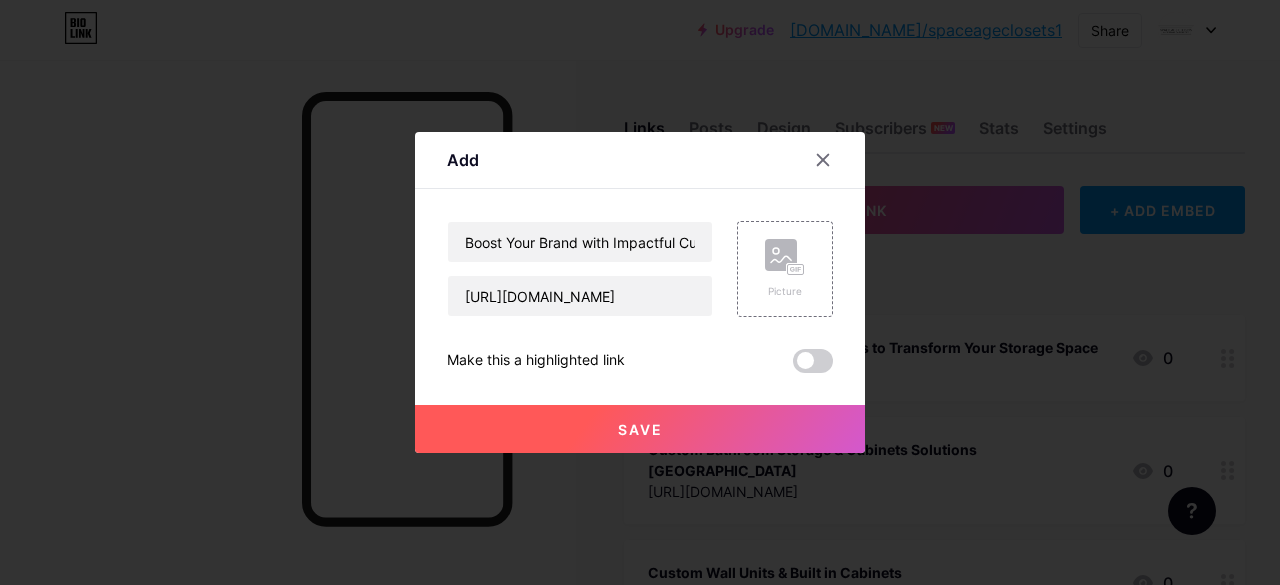 click on "Save" at bounding box center [640, 429] 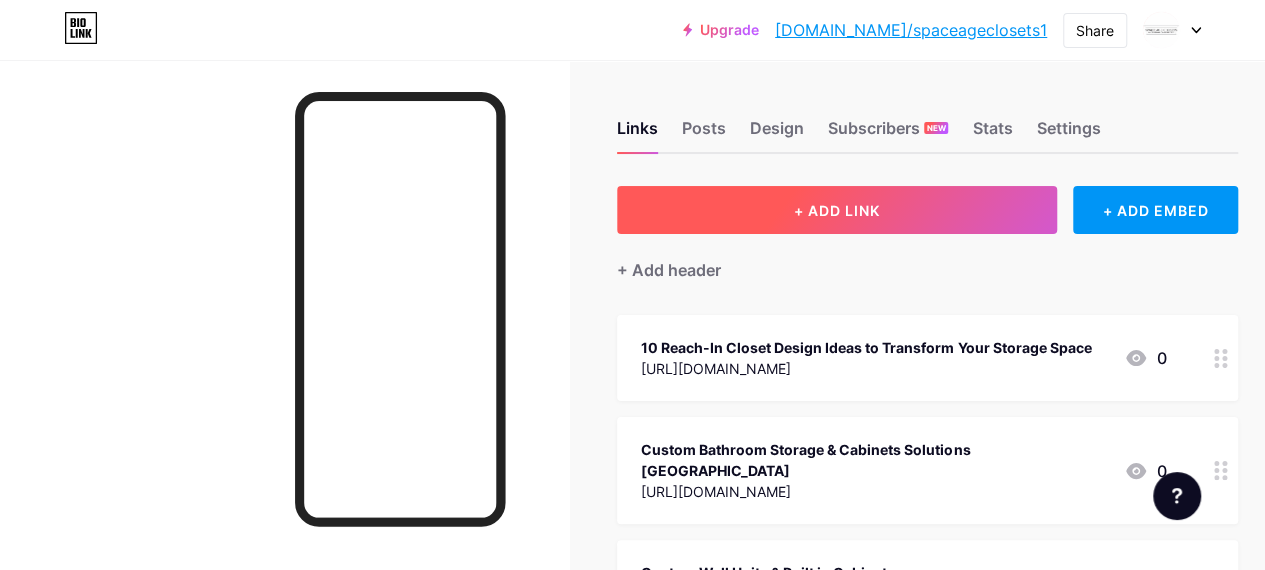 click on "+ ADD LINK" at bounding box center [837, 210] 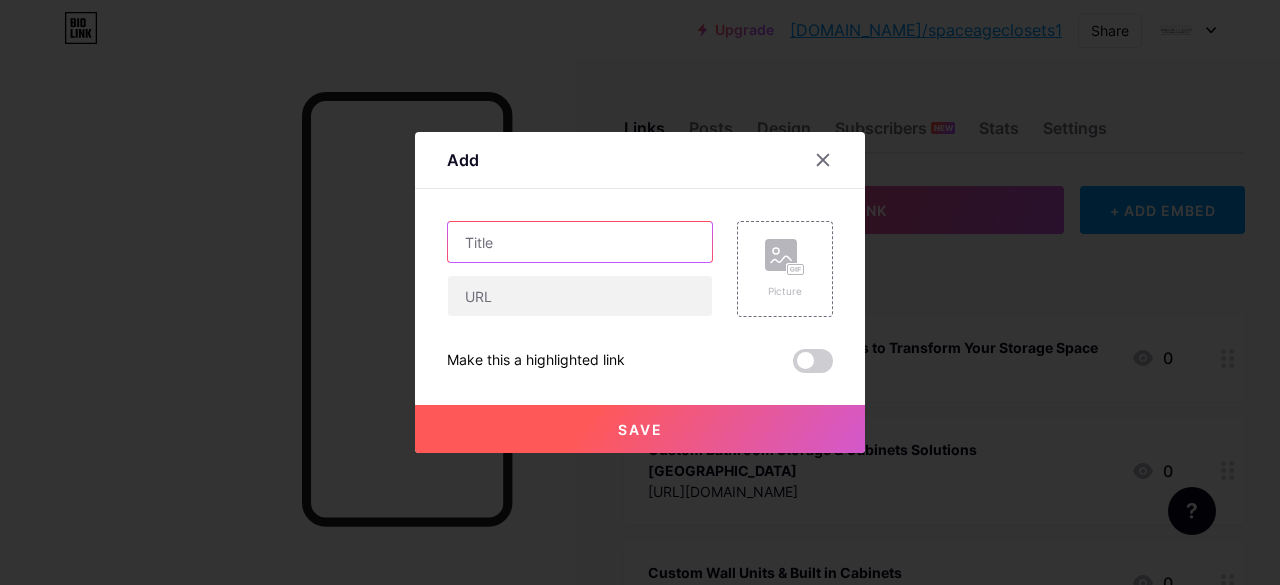 click at bounding box center (580, 242) 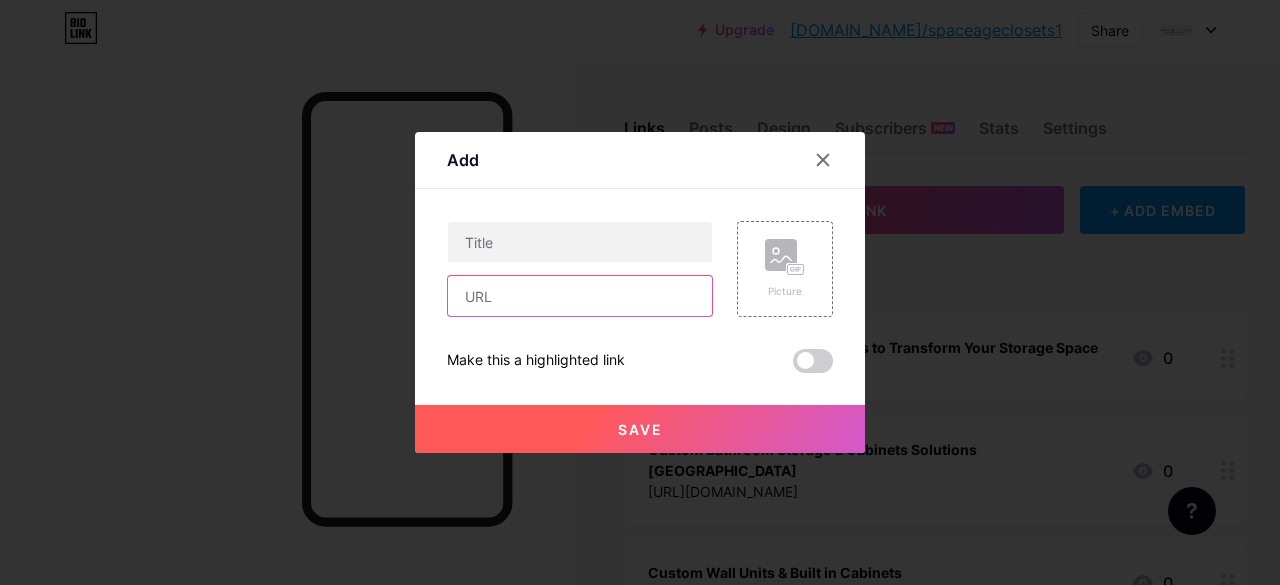 click at bounding box center (580, 296) 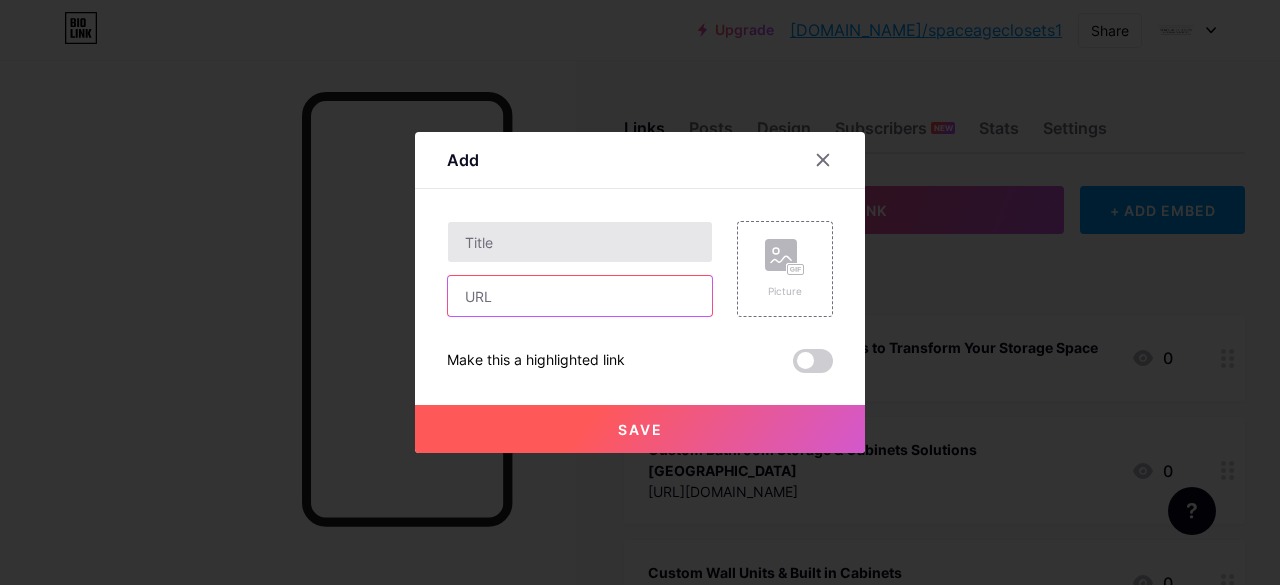 paste on "https://medium.com/@captivatingsignsnaperville/boost-business-visibility-with-high-impact-outdoor-signs-in-chicago-il-63aeb2caf9d6" 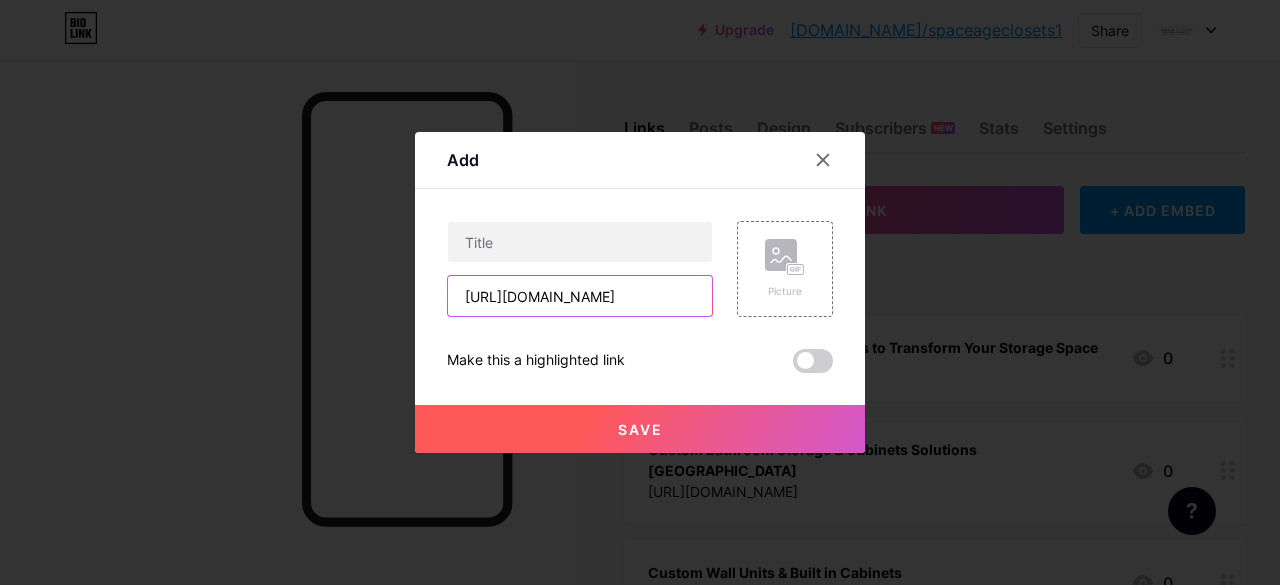 scroll, scrollTop: 0, scrollLeft: 672, axis: horizontal 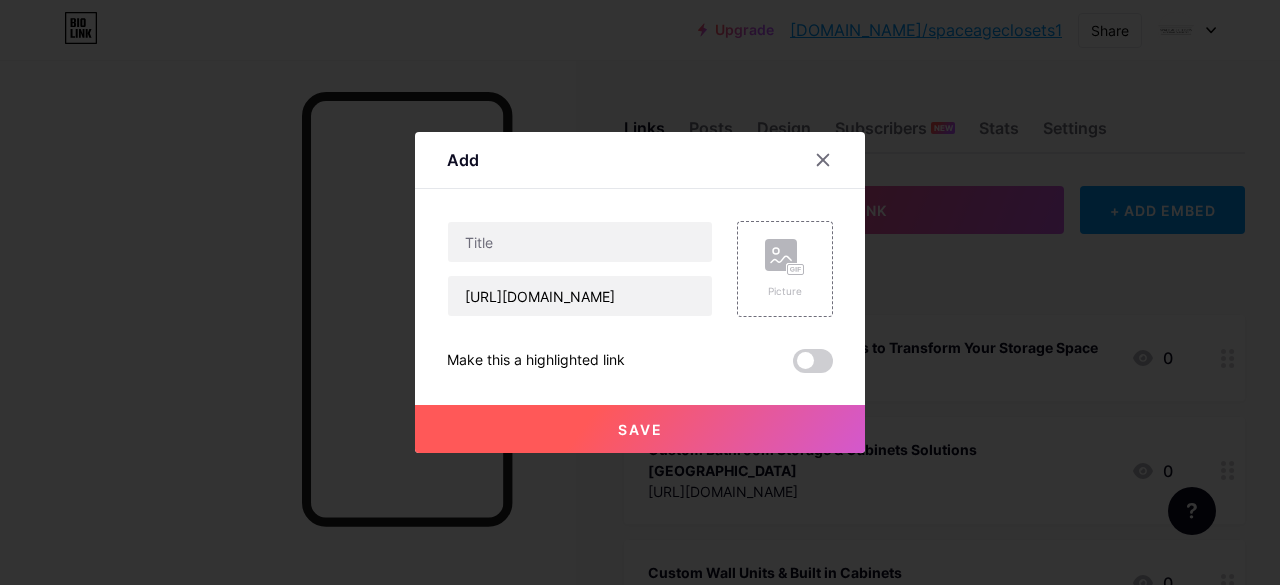 click on "Content
YouTube
Play YouTube video without leaving your page.
ADD
Vimeo
Play Vimeo video without leaving your page.
ADD
Tiktok
Grow your TikTok following
ADD
Tweet
Embed a tweet.
ADD
Reddit
Showcase your Reddit profile
ADD
Spotify
Embed Spotify to play the preview of a track.
ADD
Twitch
Play Twitch video without leaving your page.
ADD
SoundCloud
ADD" at bounding box center (640, 281) 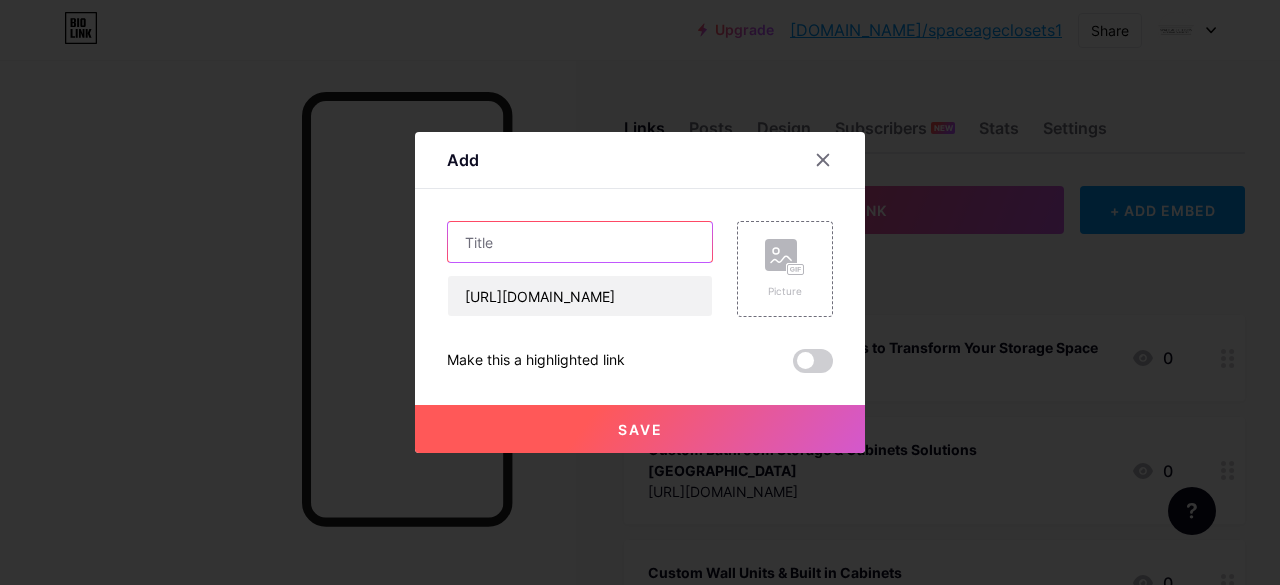 click at bounding box center (580, 242) 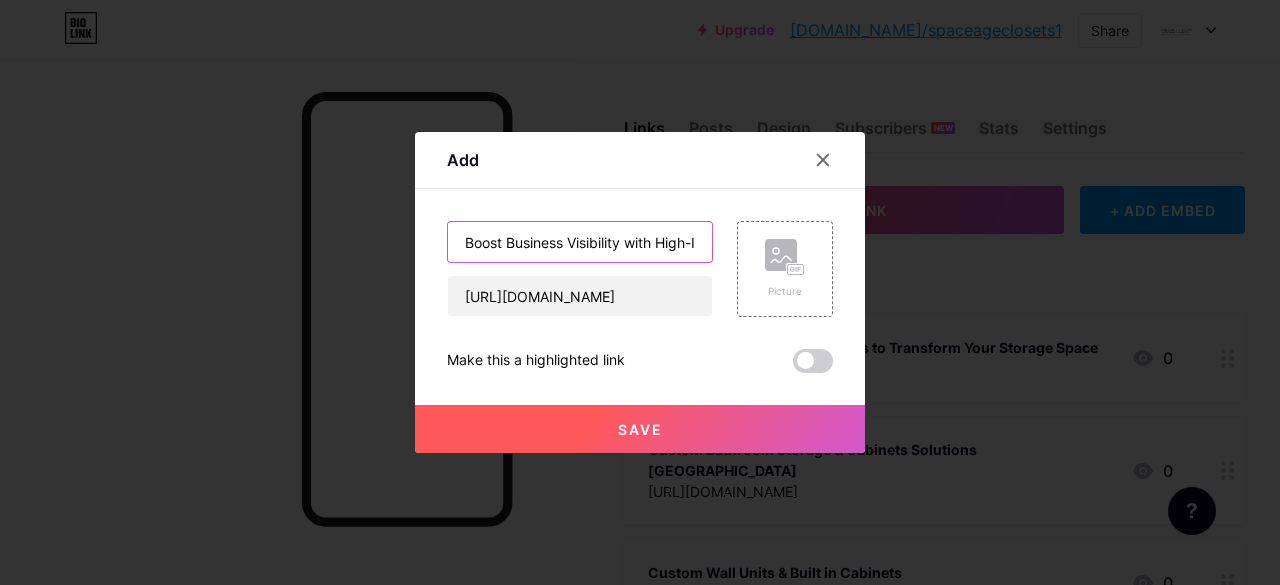 scroll, scrollTop: 0, scrollLeft: 238, axis: horizontal 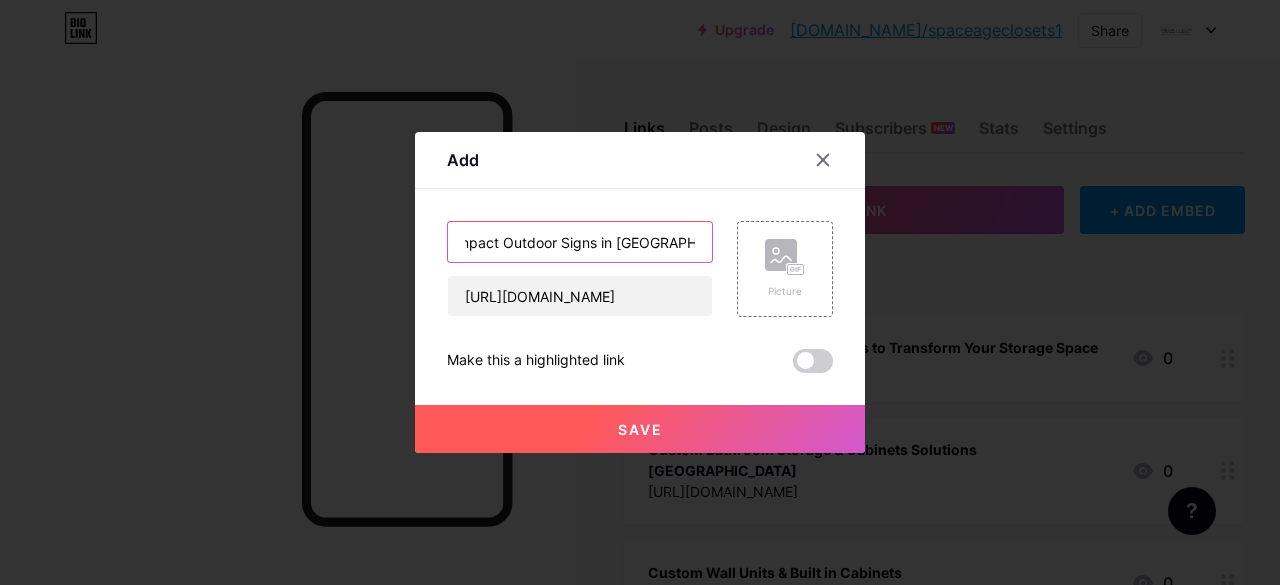 type on "Boost Business Visibility with High-Impact Outdoor Signs in Chicago, IL" 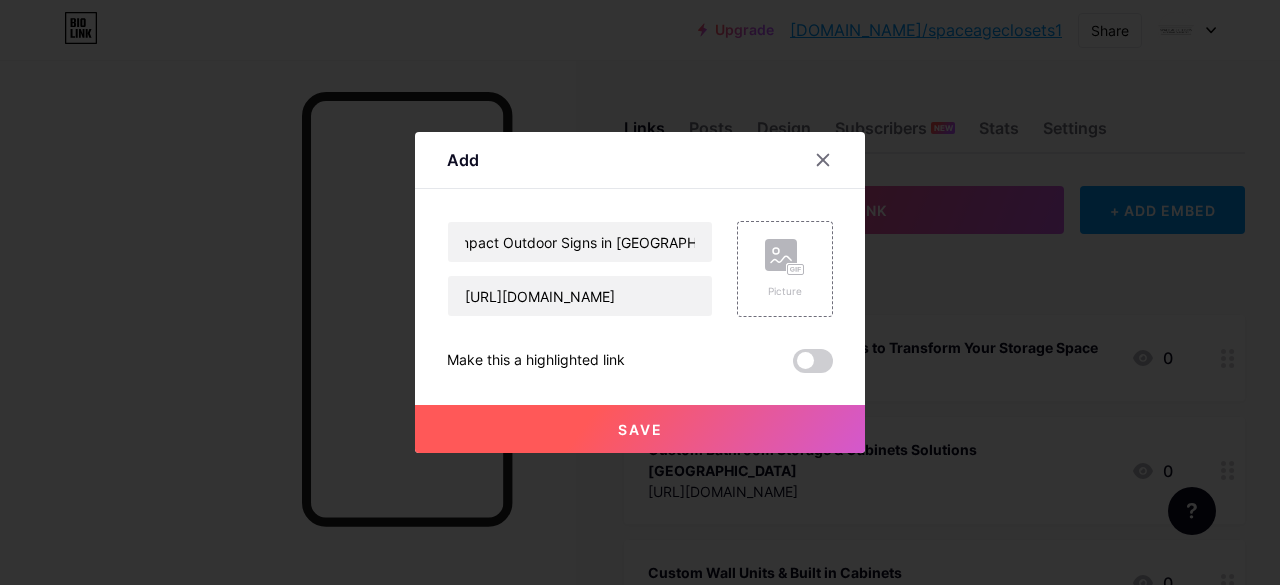 scroll, scrollTop: 0, scrollLeft: 0, axis: both 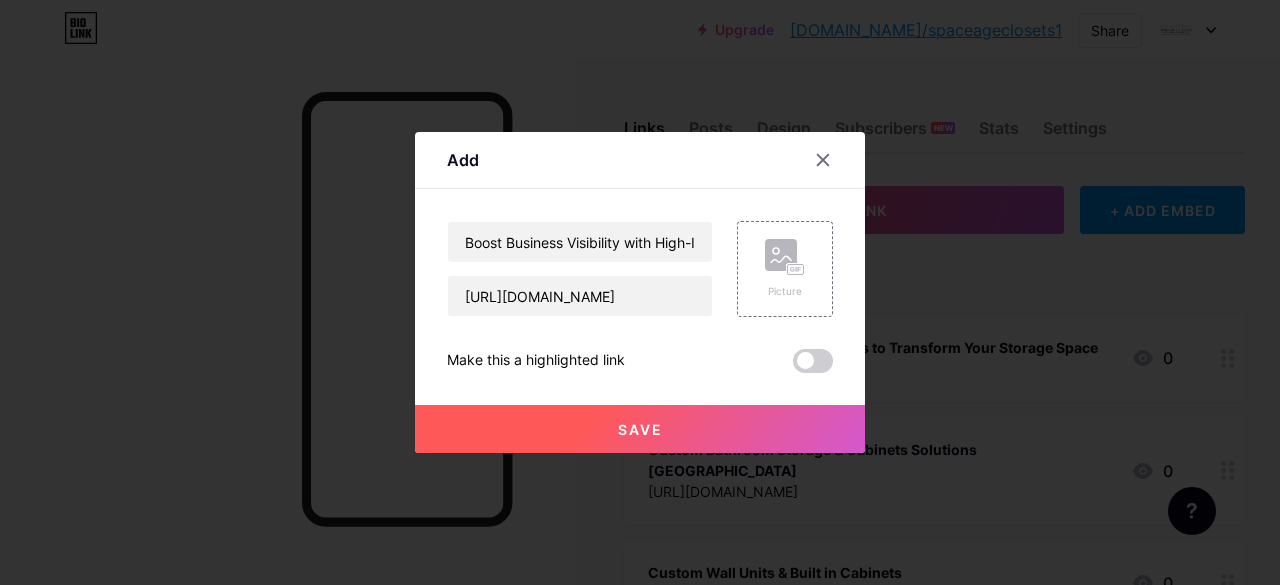 click on "Save" at bounding box center [640, 429] 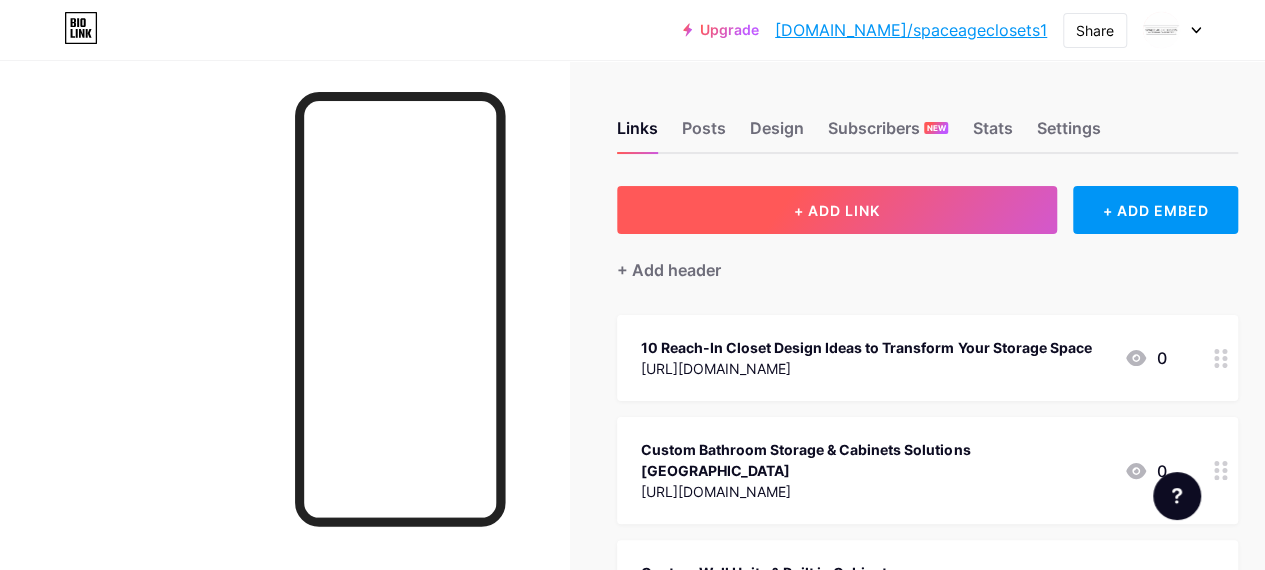 click on "+ ADD LINK" at bounding box center (837, 210) 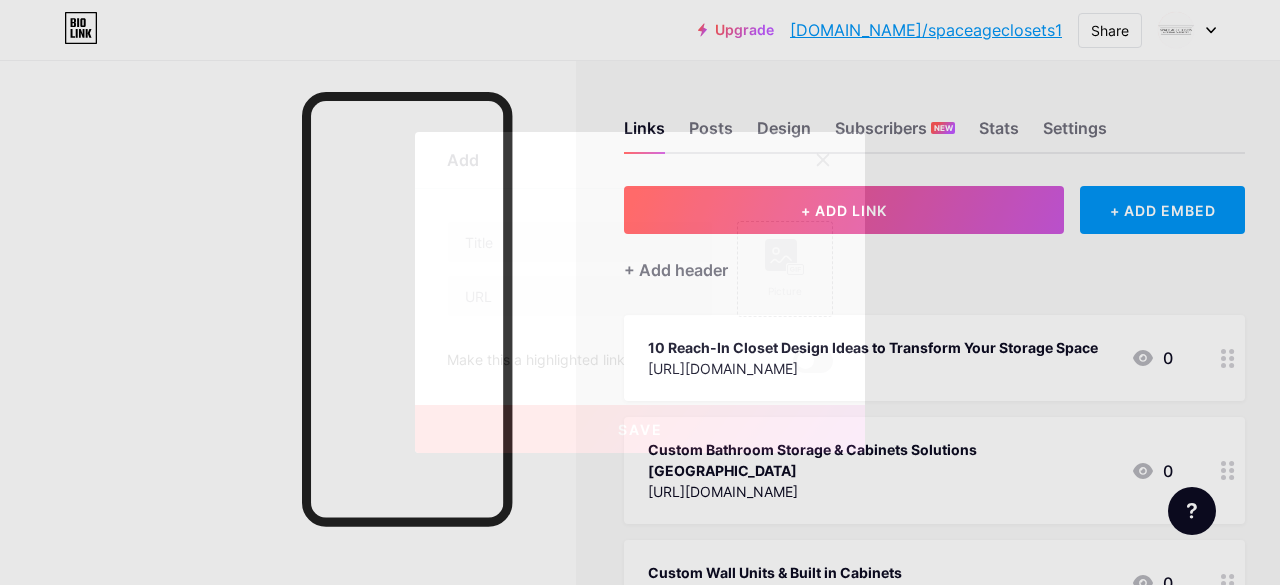 click on "Picture
Make this a highlighted link
Save" at bounding box center [640, 297] 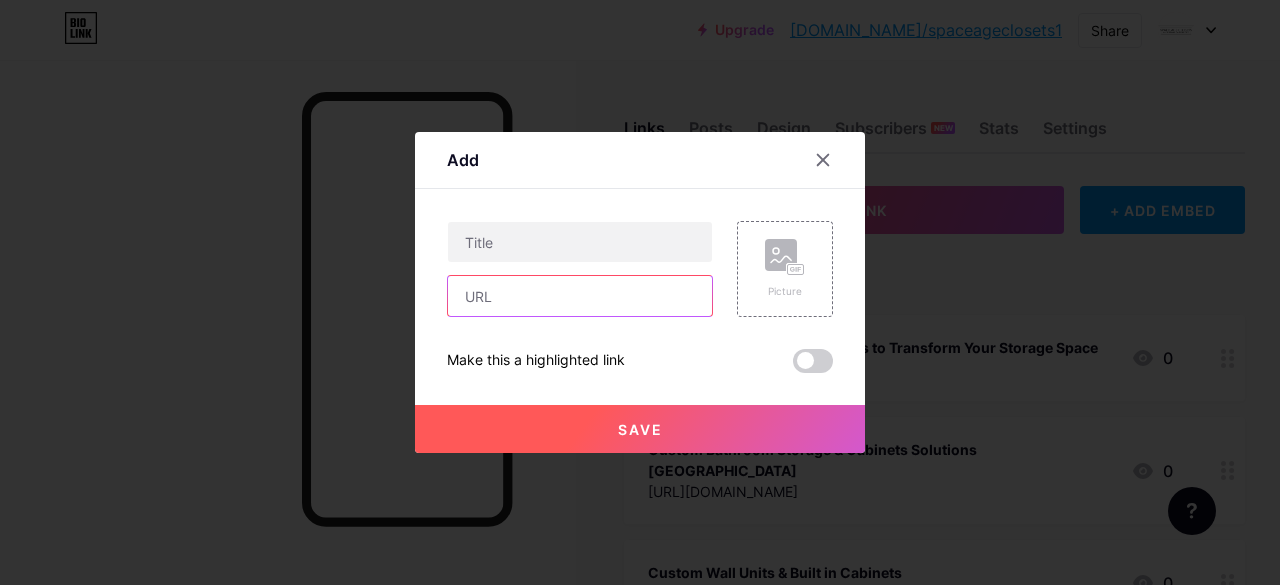 click at bounding box center (580, 296) 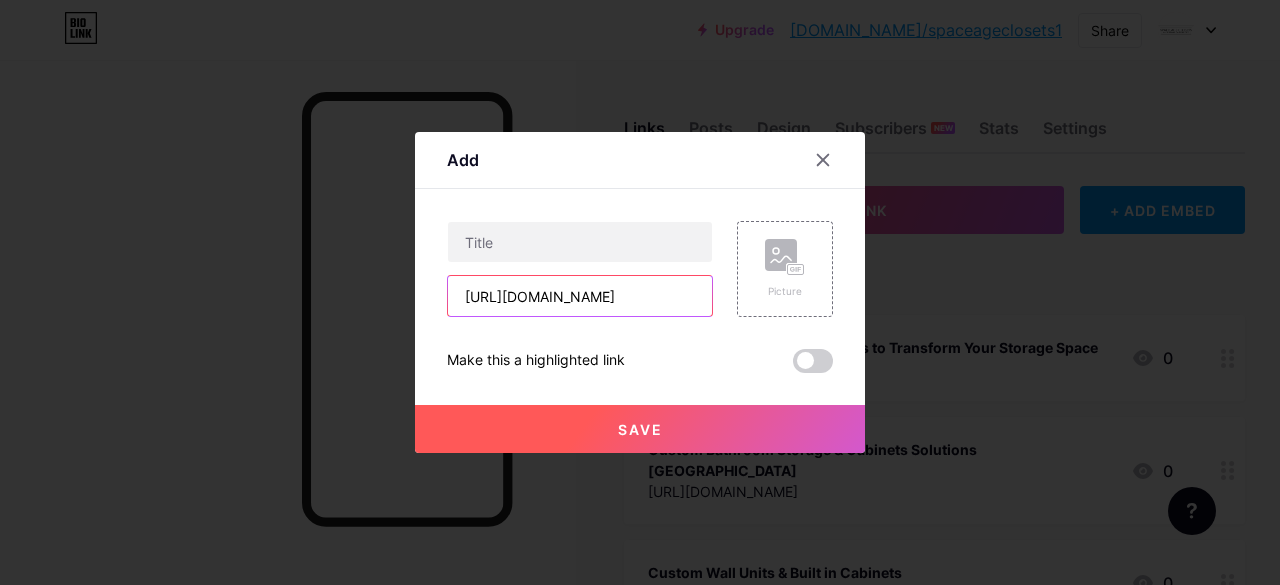 scroll, scrollTop: 0, scrollLeft: 460, axis: horizontal 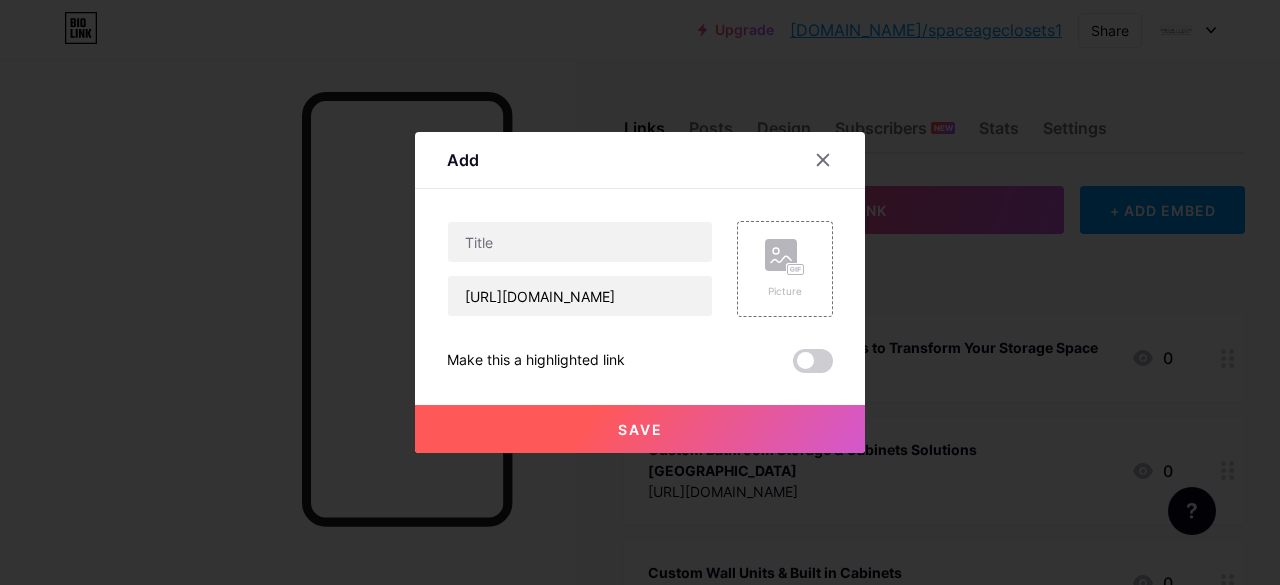 click on "Content
YouTube
Play YouTube video without leaving your page.
ADD
Vimeo
Play Vimeo video without leaving your page.
ADD
Tiktok
Grow your TikTok following
ADD
Tweet
Embed a tweet.
ADD
Reddit
Showcase your Reddit profile
ADD
Spotify
Embed Spotify to play the preview of a track.
ADD
Twitch
Play Twitch video without leaving your page.
ADD
SoundCloud
ADD" at bounding box center (640, 281) 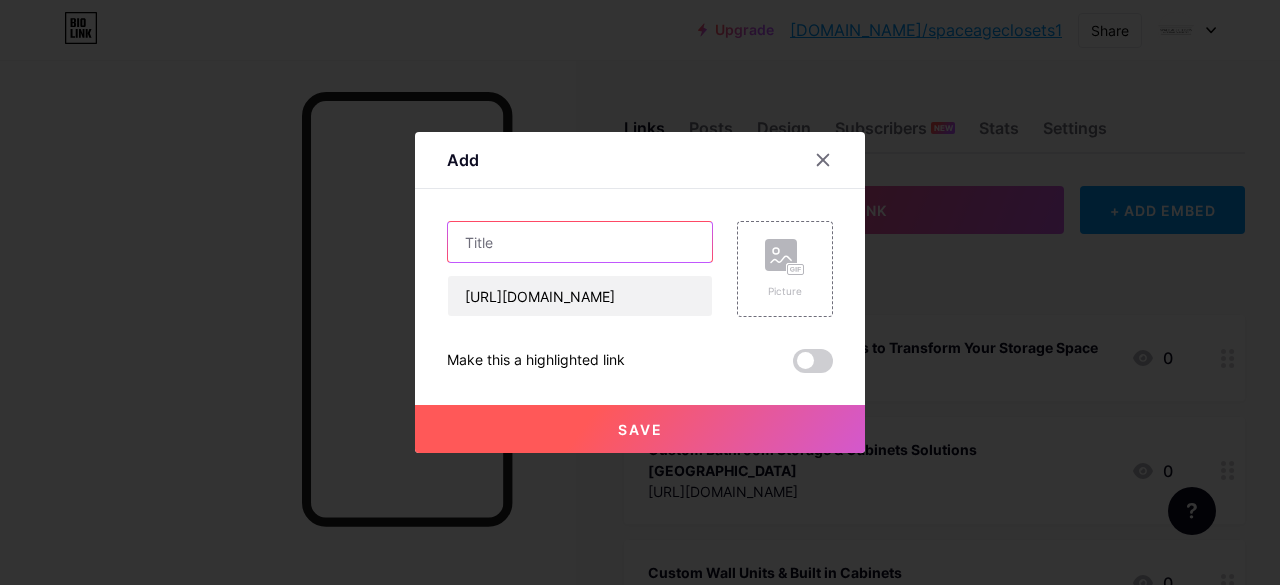 click at bounding box center (580, 242) 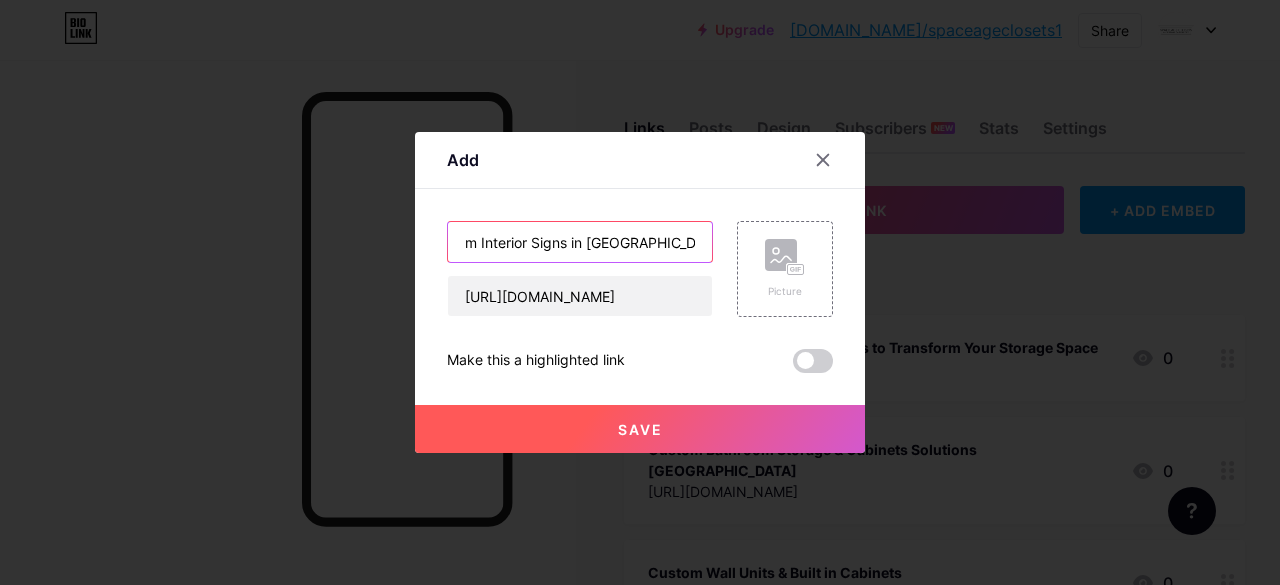 scroll, scrollTop: 0, scrollLeft: 0, axis: both 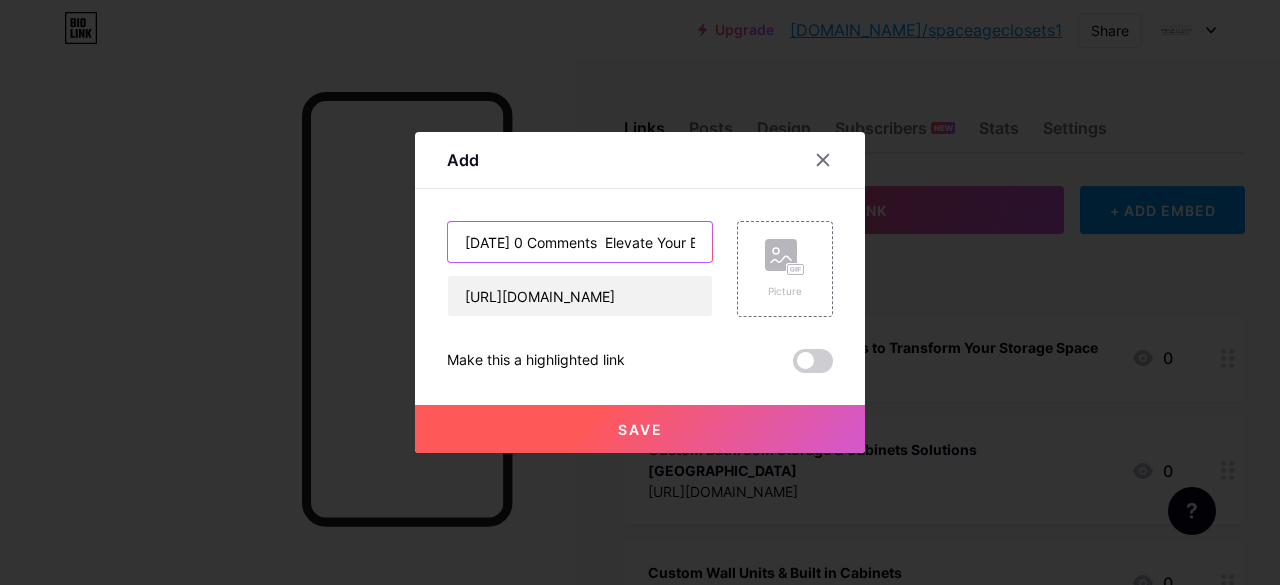 drag, startPoint x: 549, startPoint y: 244, endPoint x: 77, endPoint y: 214, distance: 472.95242 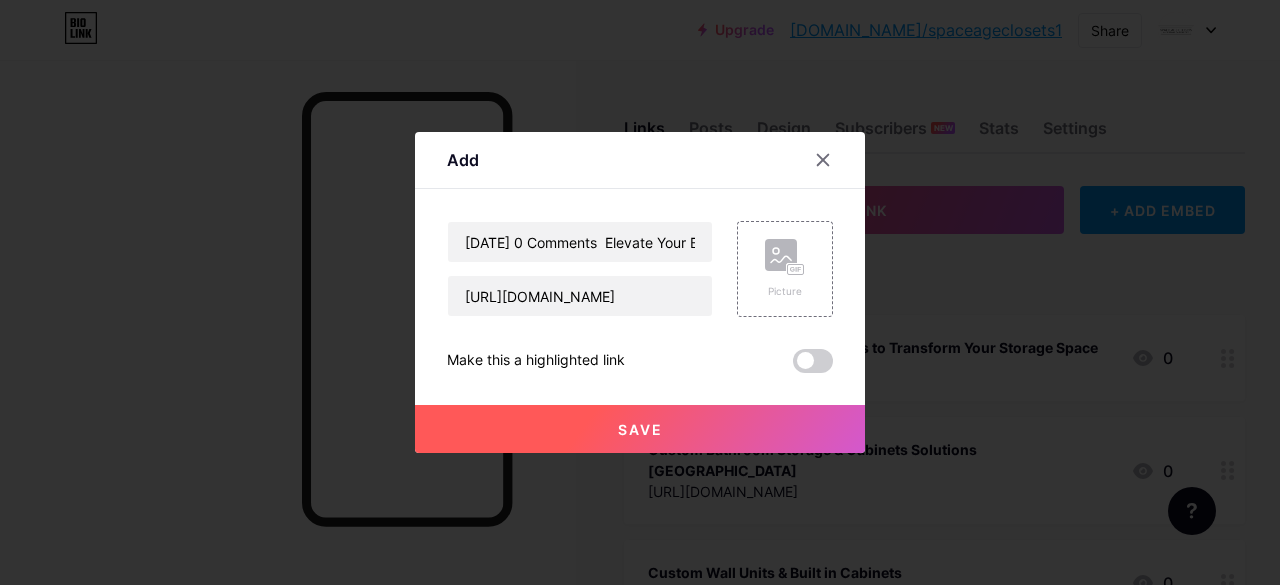 click at bounding box center [640, 292] 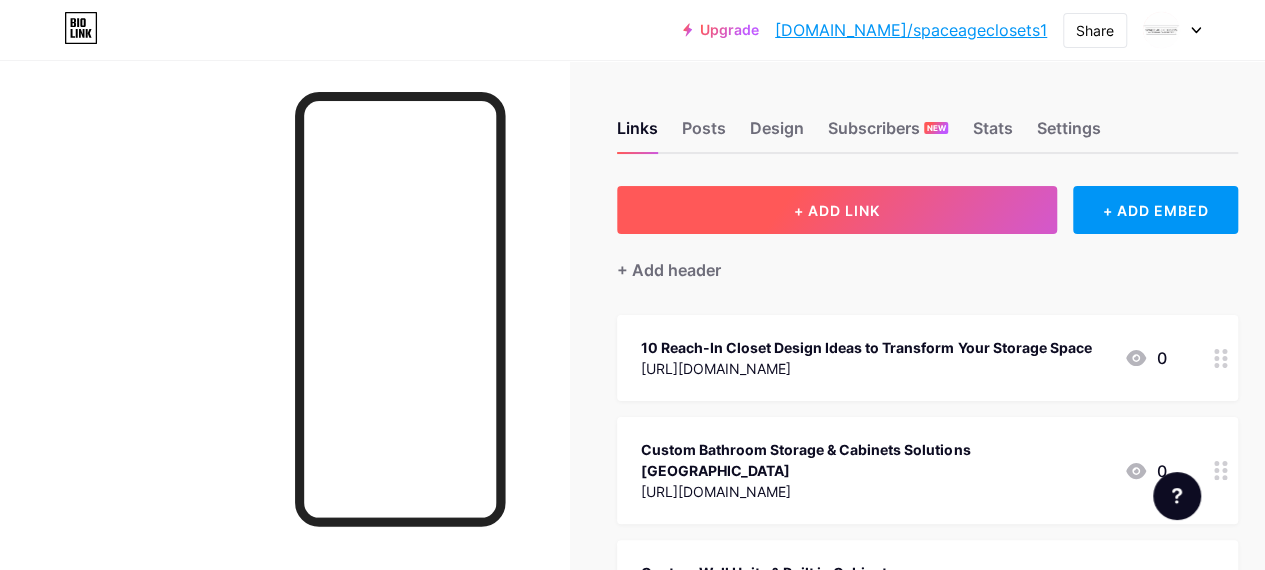 click on "+ ADD LINK" at bounding box center (837, 210) 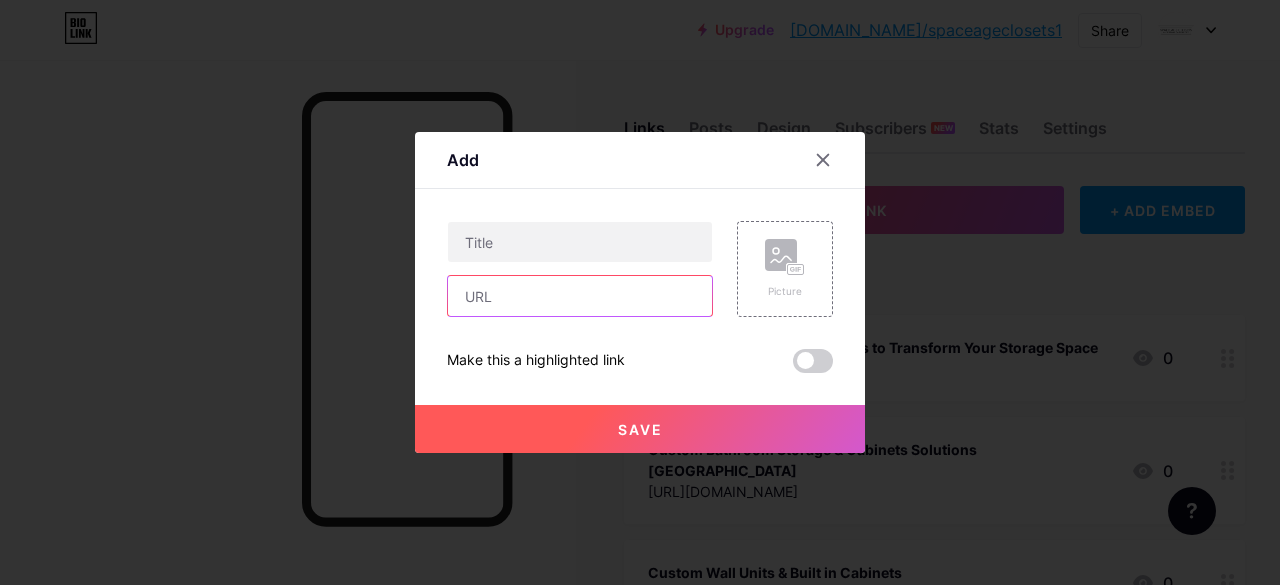 click at bounding box center (580, 296) 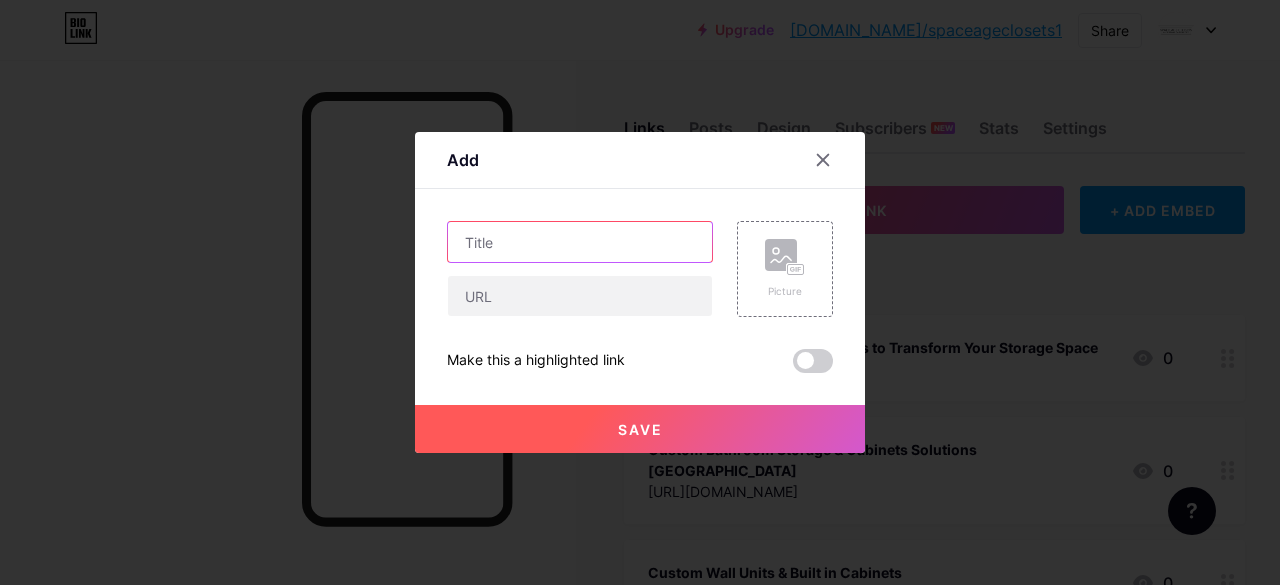 click at bounding box center (580, 242) 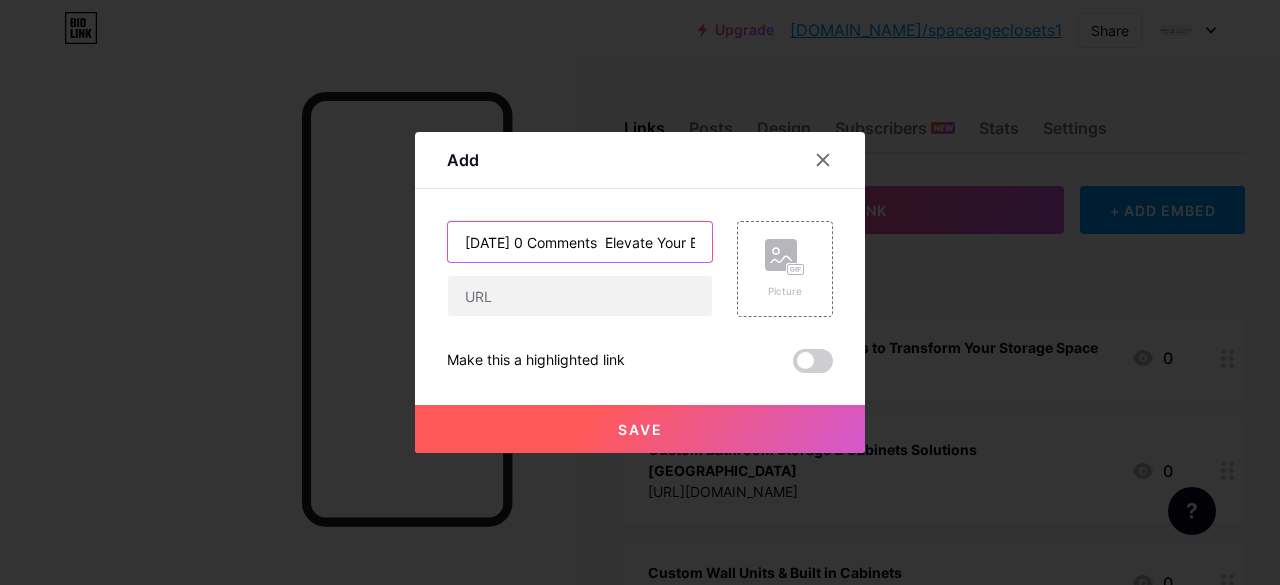 scroll, scrollTop: 0, scrollLeft: 355, axis: horizontal 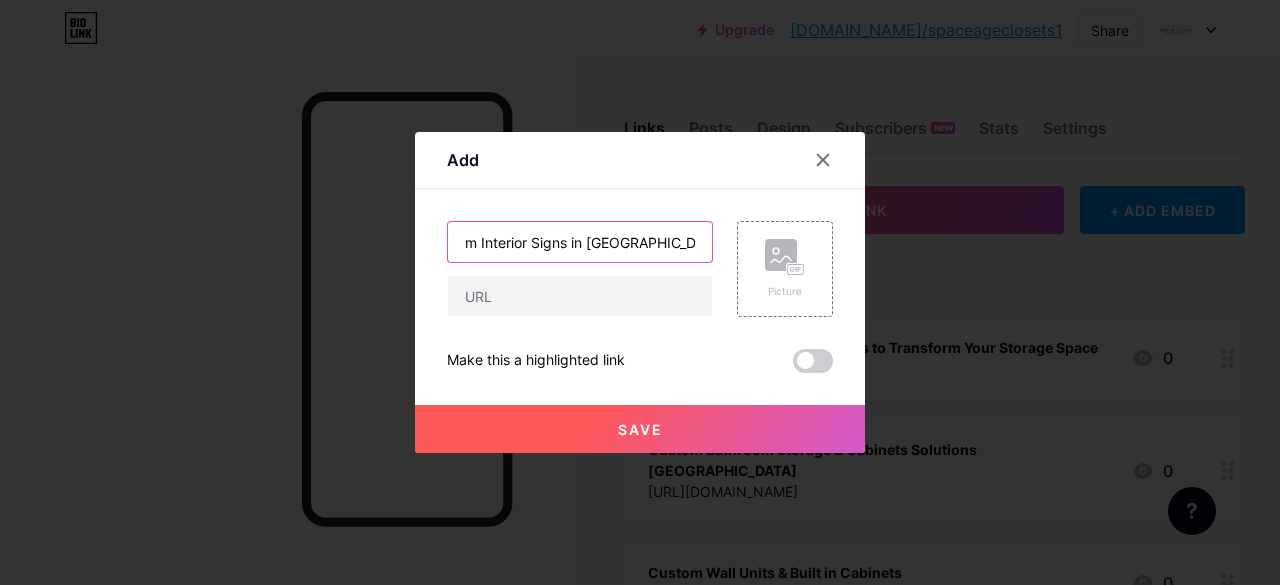 drag, startPoint x: 505, startPoint y: 237, endPoint x: 401, endPoint y: 239, distance: 104.019226 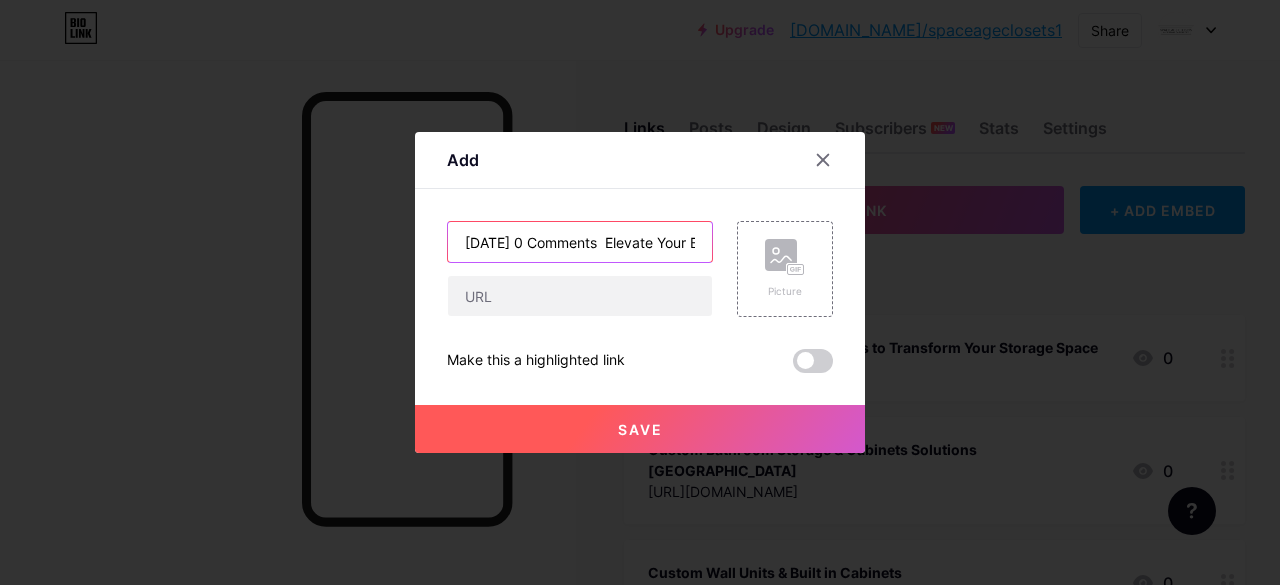 drag, startPoint x: 401, startPoint y: 239, endPoint x: 256, endPoint y: 239, distance: 145 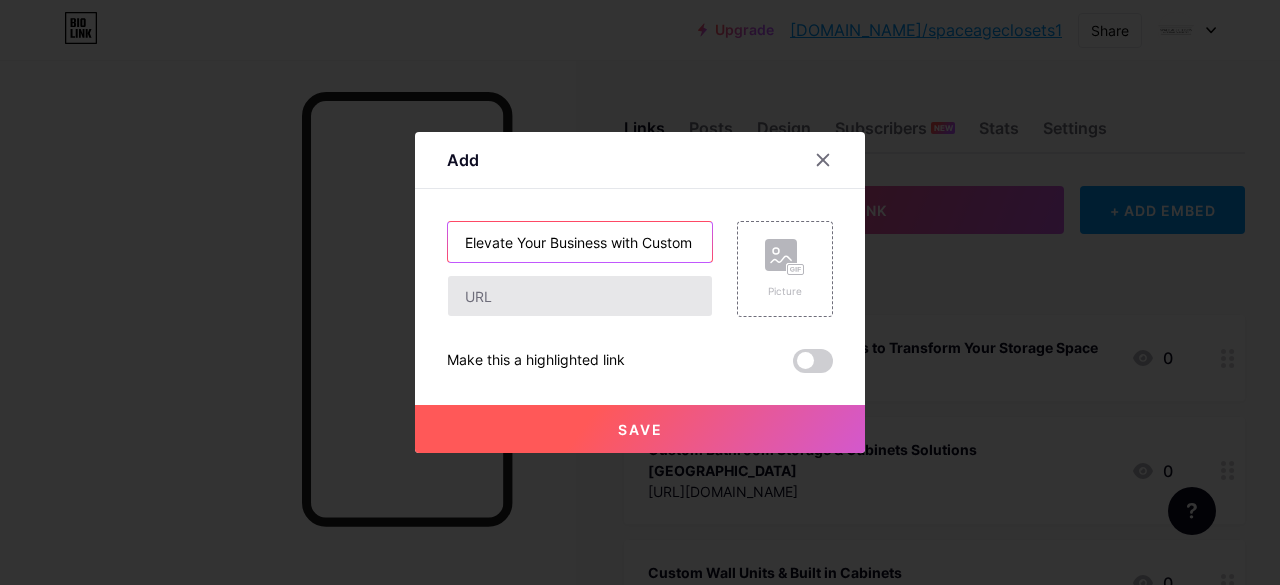 type on "Elevate Your Business with Custom Interior Signs in Chicago, IL" 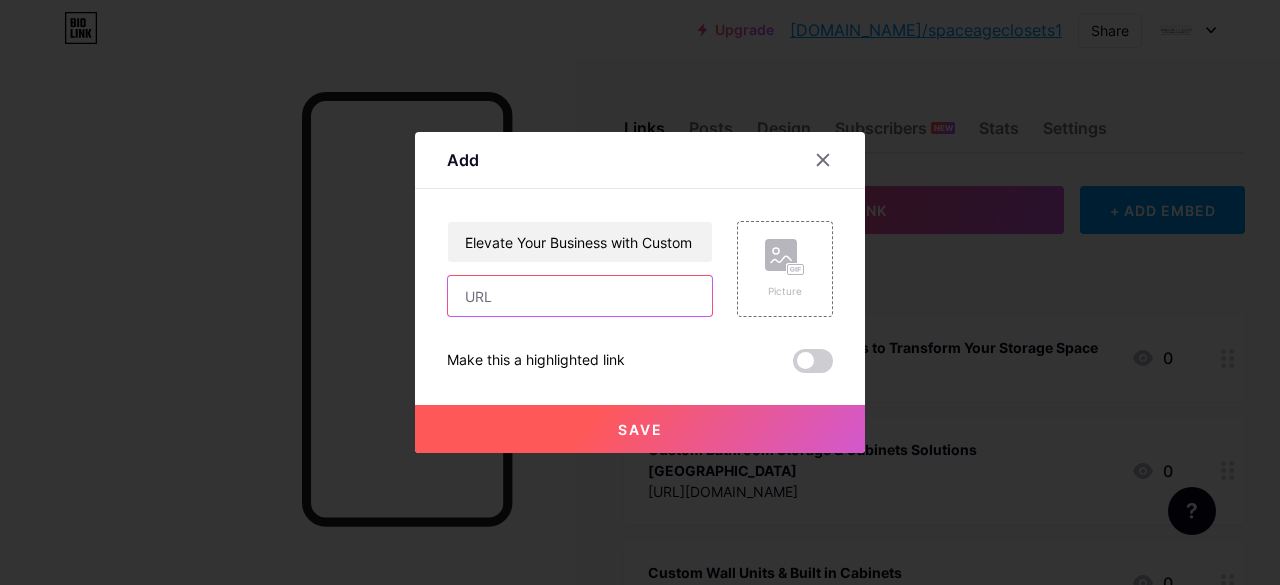 click at bounding box center (580, 296) 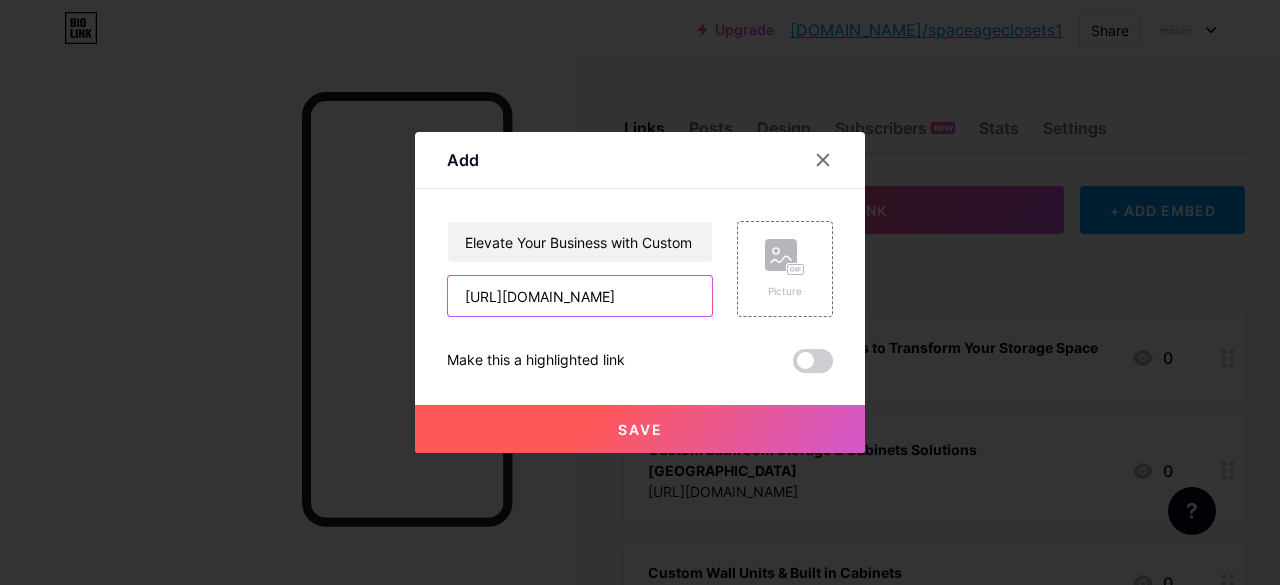 scroll, scrollTop: 0, scrollLeft: 460, axis: horizontal 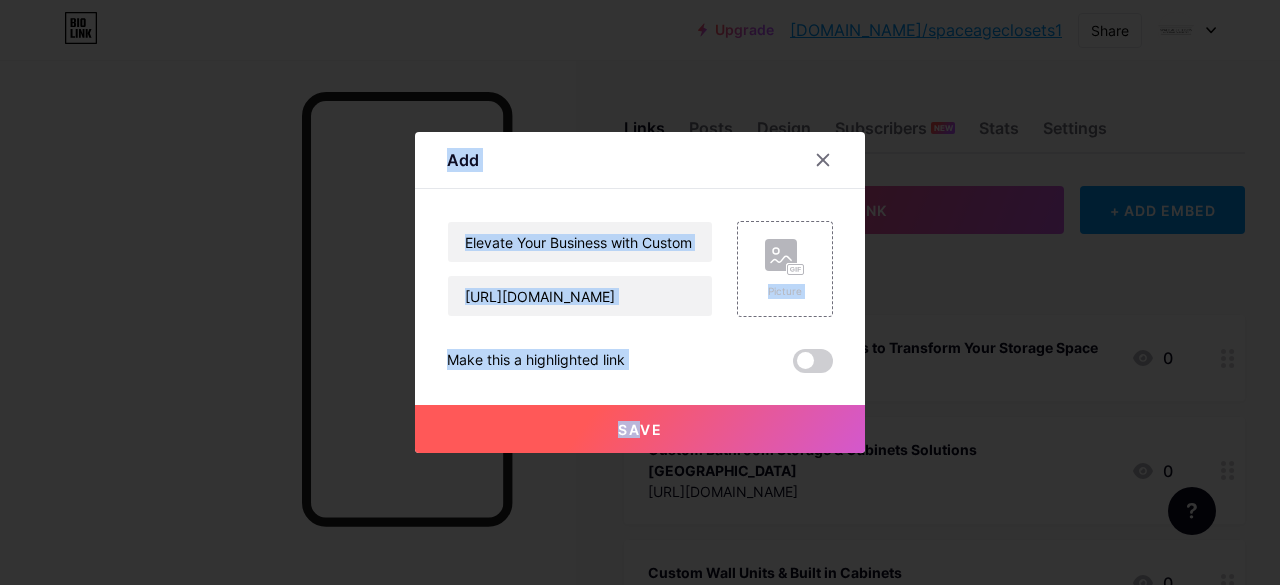 drag, startPoint x: 619, startPoint y: 453, endPoint x: 629, endPoint y: 431, distance: 24.166092 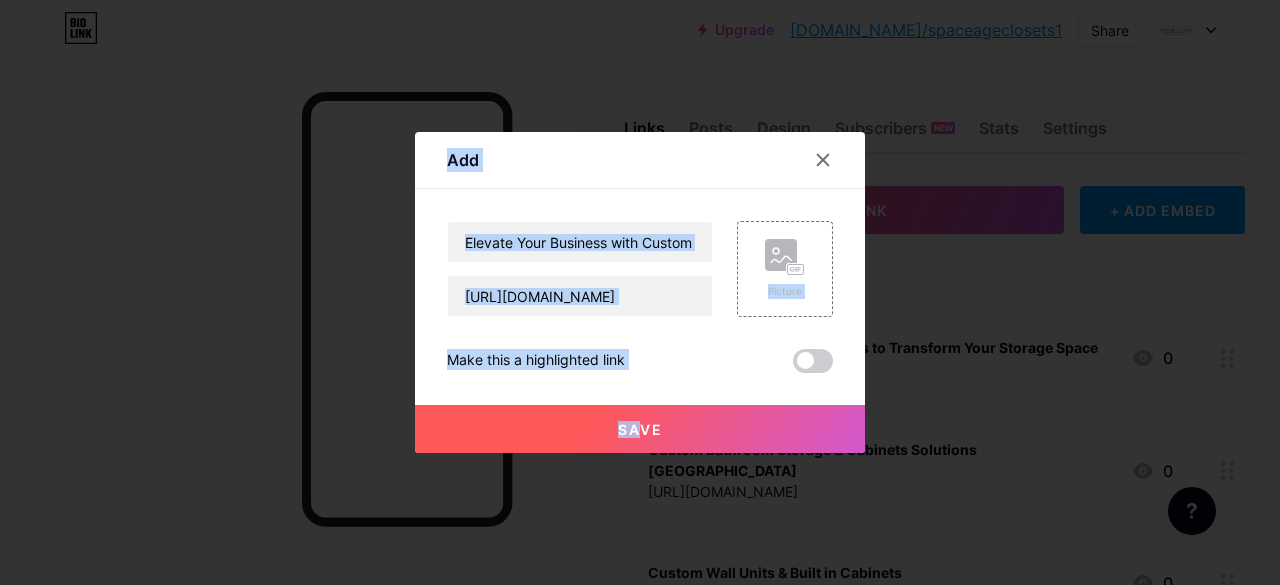 click on "Add           Content
YouTube
Play YouTube video without leaving your page.
ADD
Vimeo
Play Vimeo video without leaving your page.
ADD
Tiktok
Grow your TikTok following
ADD
Tweet
Embed a tweet.
ADD
Reddit
Showcase your Reddit profile
ADD
Spotify
Embed Spotify to play the preview of a track.
ADD
Twitch
Play Twitch video without leaving your page.
ADD
SoundCloud" at bounding box center (640, 292) 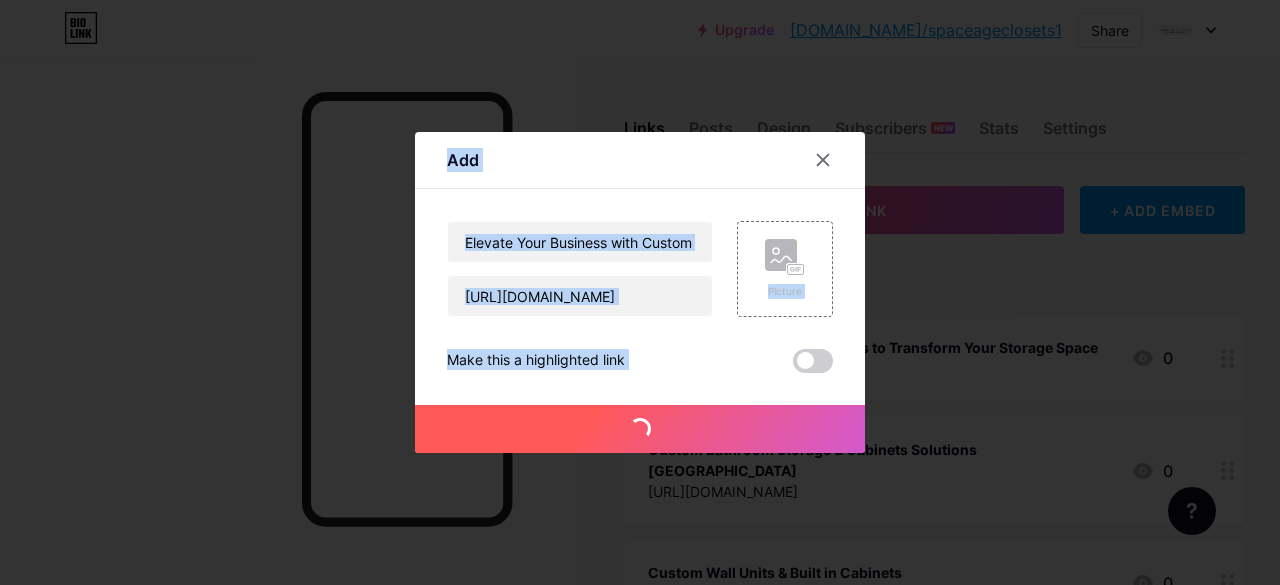 click on "Save" at bounding box center [640, 429] 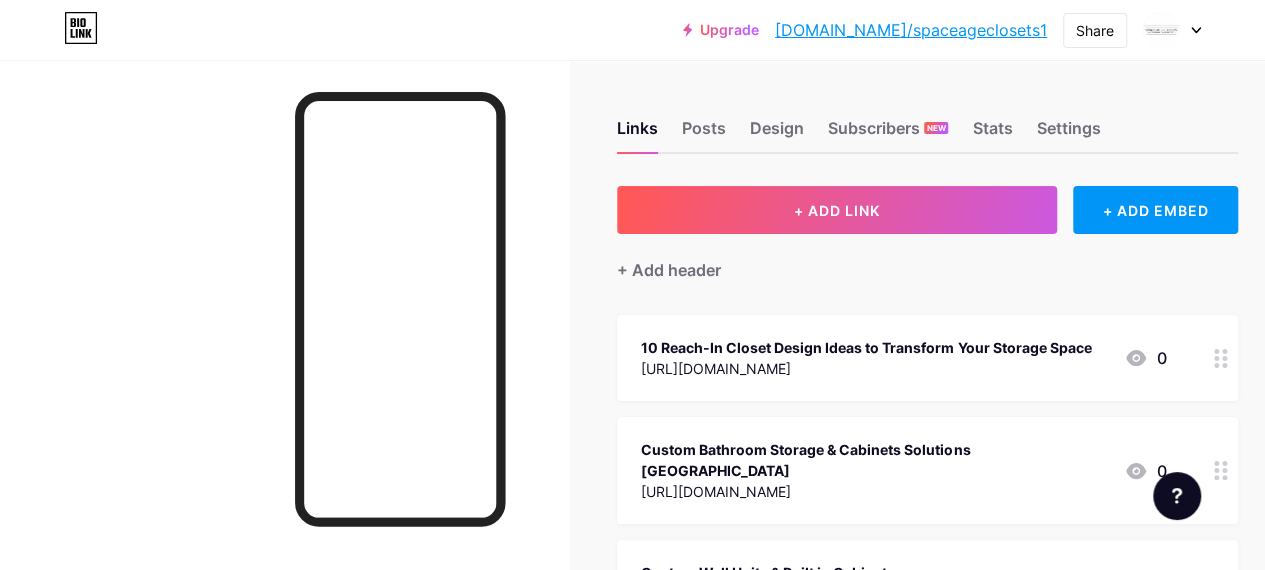 click on "bio.link/spaceageclosets1" at bounding box center (911, 30) 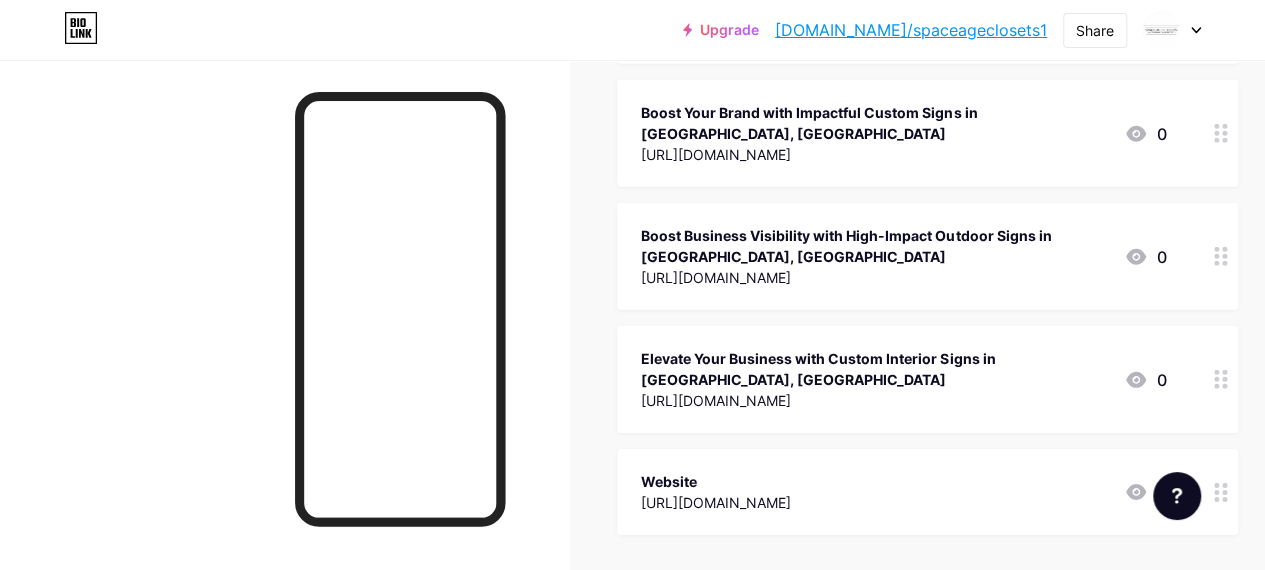 scroll, scrollTop: 2822, scrollLeft: 0, axis: vertical 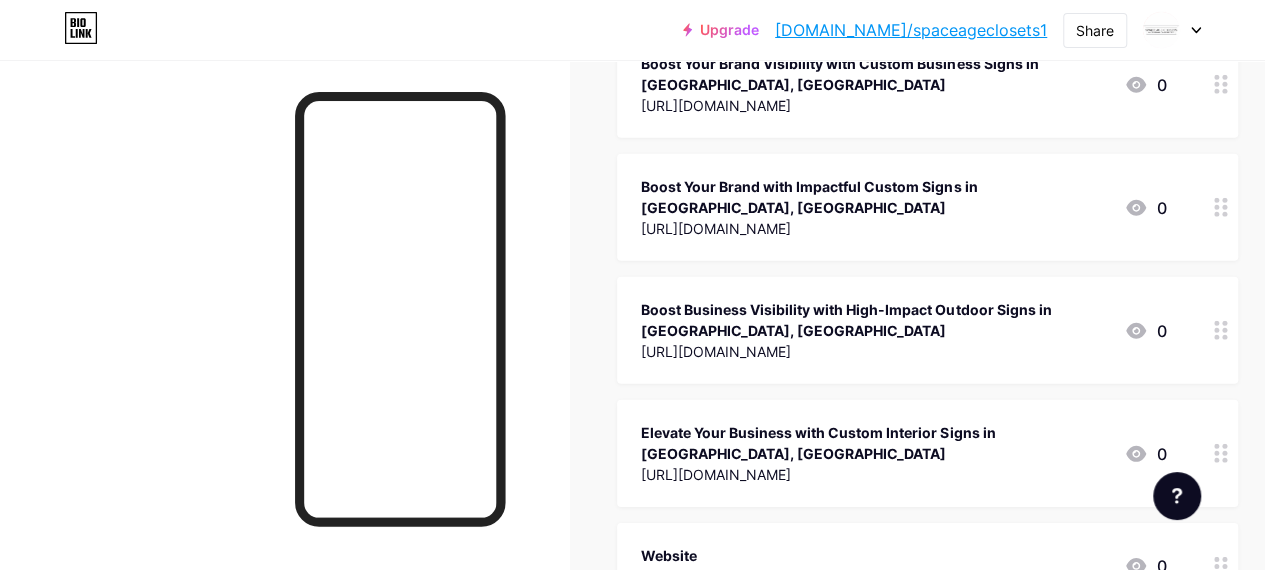 click on "https://captivatingsign.weebly.com/blog/elevate-your-business-with-custom-interior-signs-in-chicago-il" at bounding box center (874, 474) 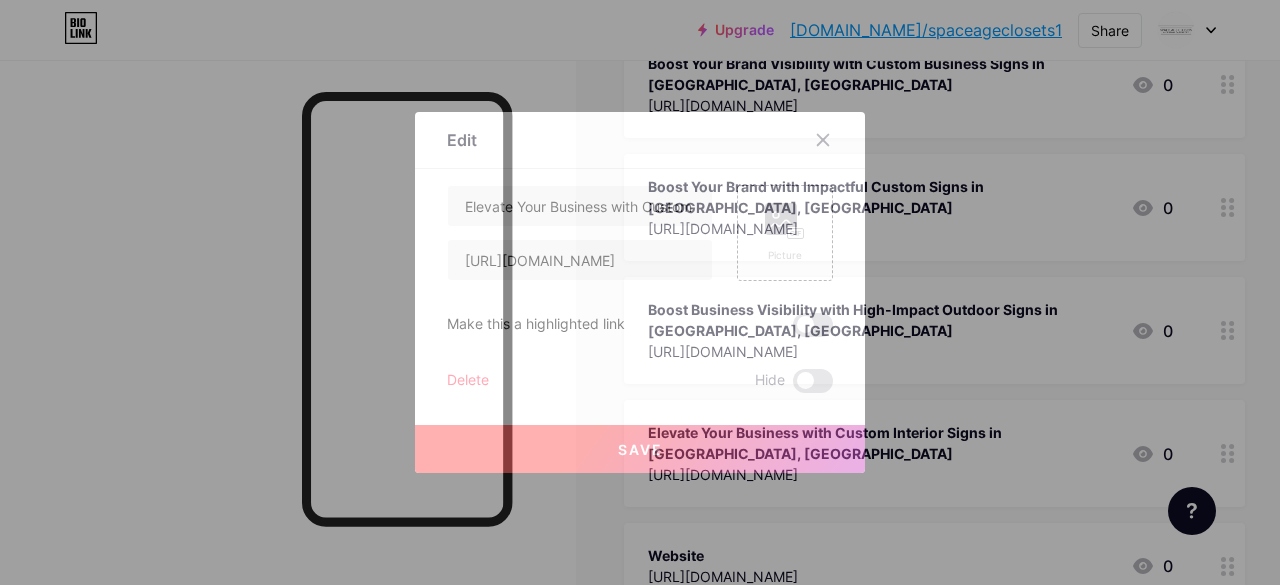 click on "Delete" at bounding box center [468, 381] 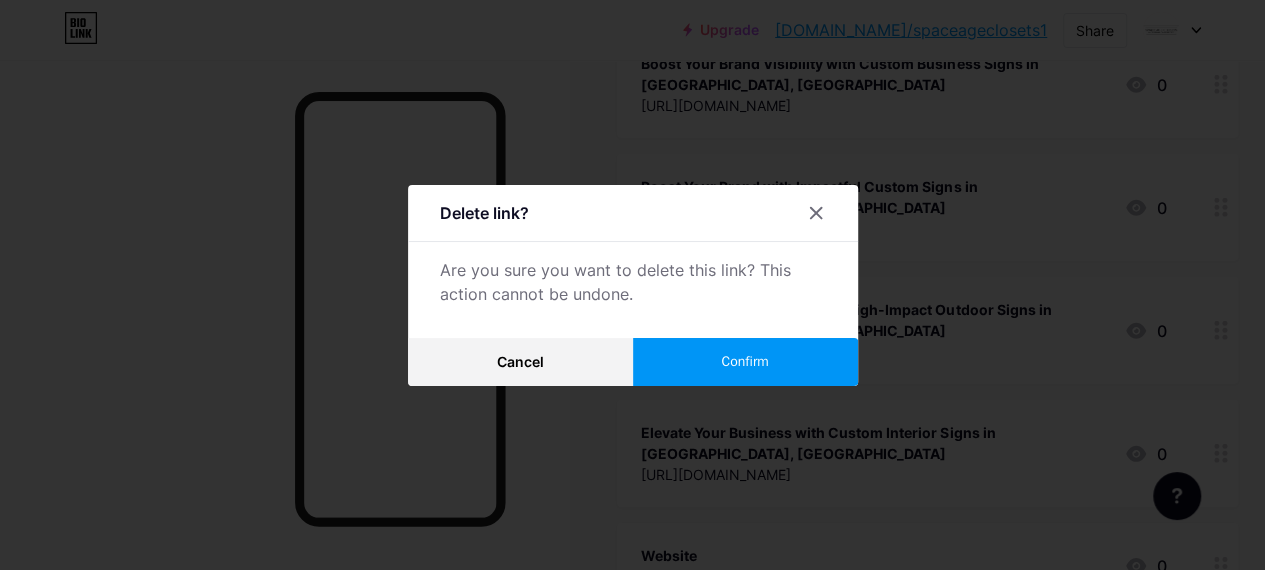 click on "Confirm" at bounding box center (744, 361) 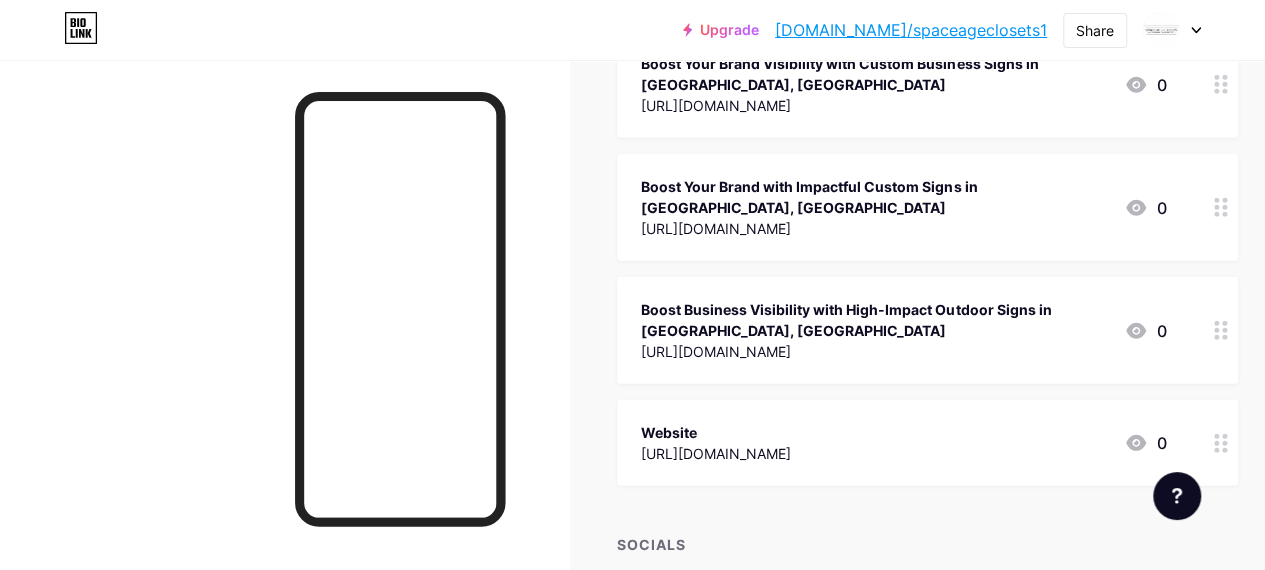 click on "https://medium.com/@captivatingsignsnaperville/boost-business-visibility-with-high-impact-outdoor-signs-in-chicago-il-63aeb2caf9d6" at bounding box center (874, 351) 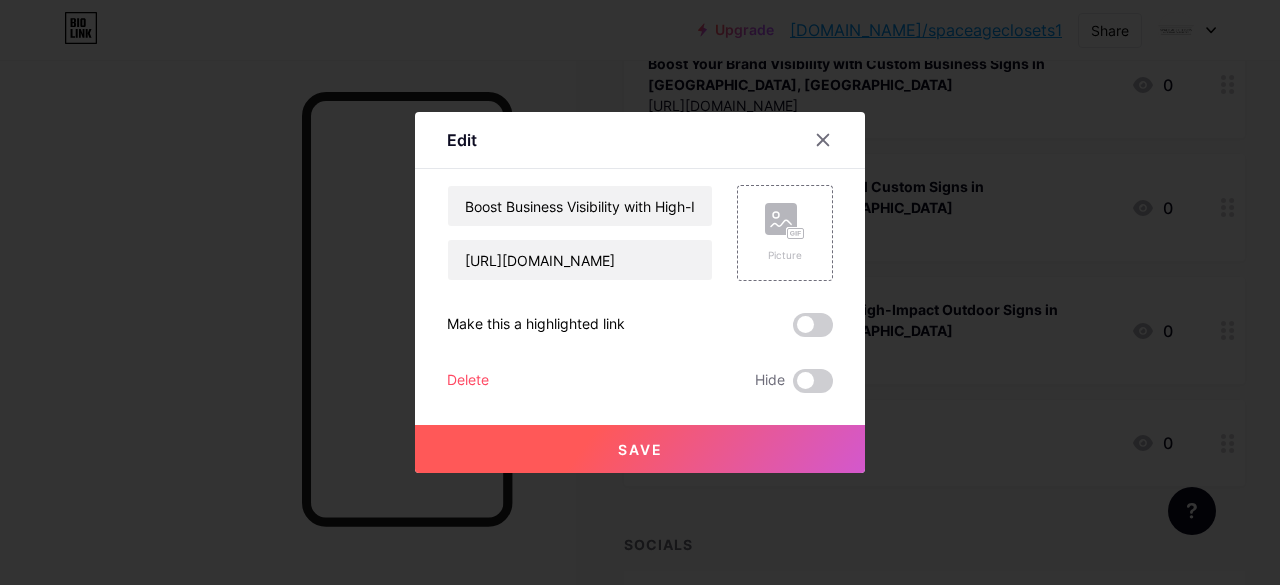 click on "Delete" at bounding box center (468, 381) 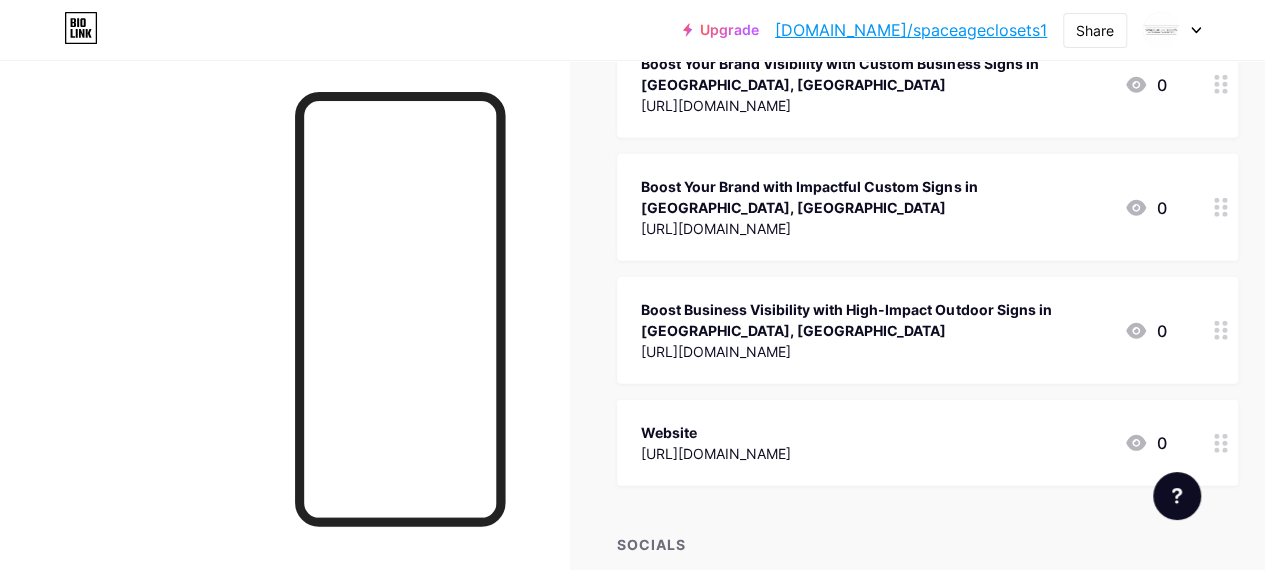 click on "Confirm" at bounding box center [745, 362] 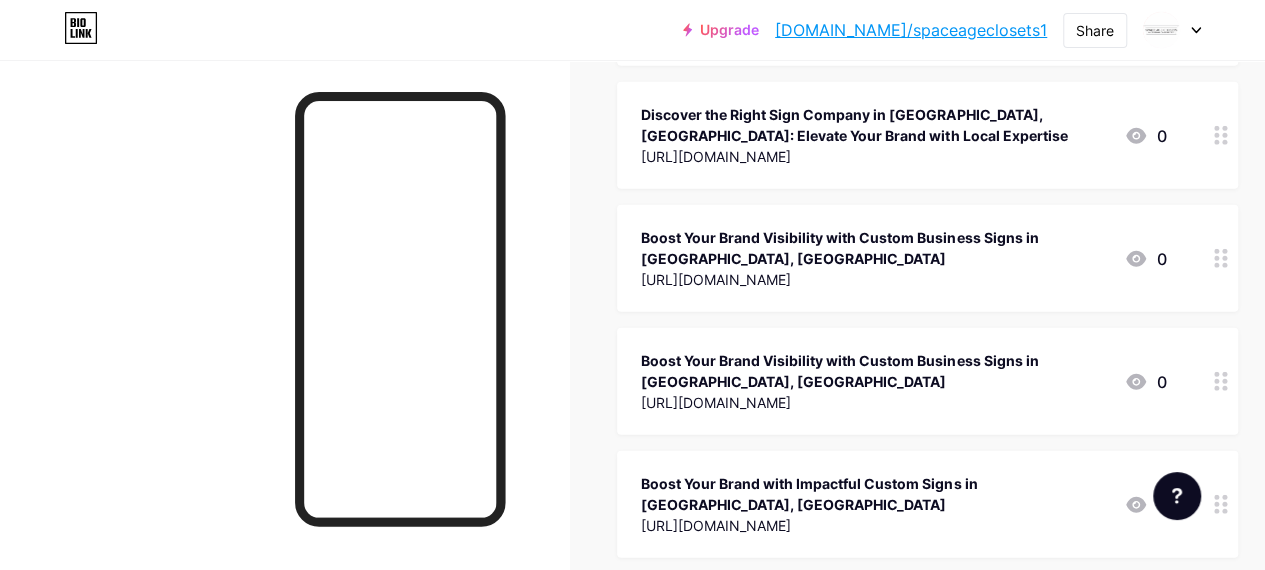 scroll, scrollTop: 2522, scrollLeft: 0, axis: vertical 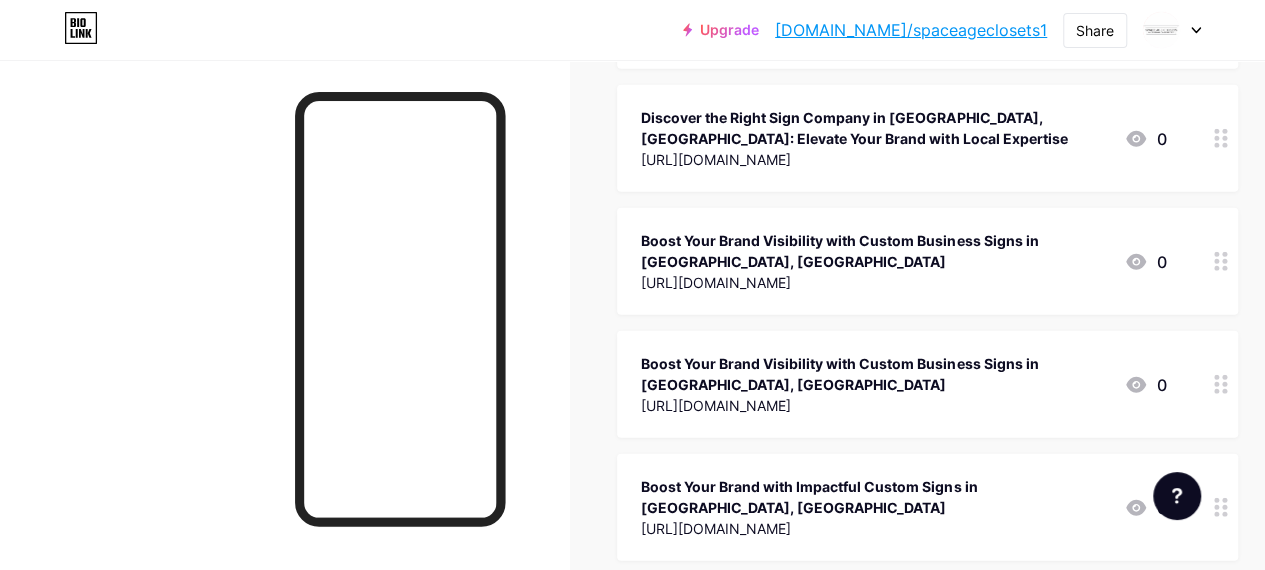 click on "Boost Your Brand with Impactful Custom Signs in Chicago, IL
https://www.tumblr.com/captivatingsignsusnaperville/787226300638265344/boost-your-brand-with-impactful-custom-signs-in?source=share
0" at bounding box center [927, 507] 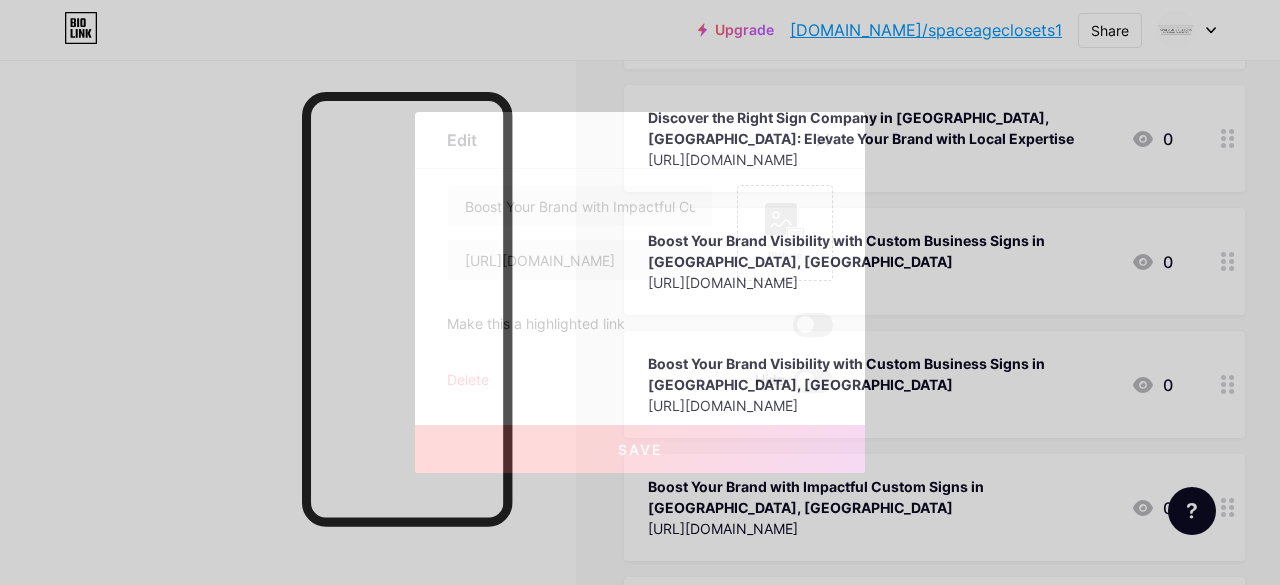 click on "Delete" at bounding box center [468, 381] 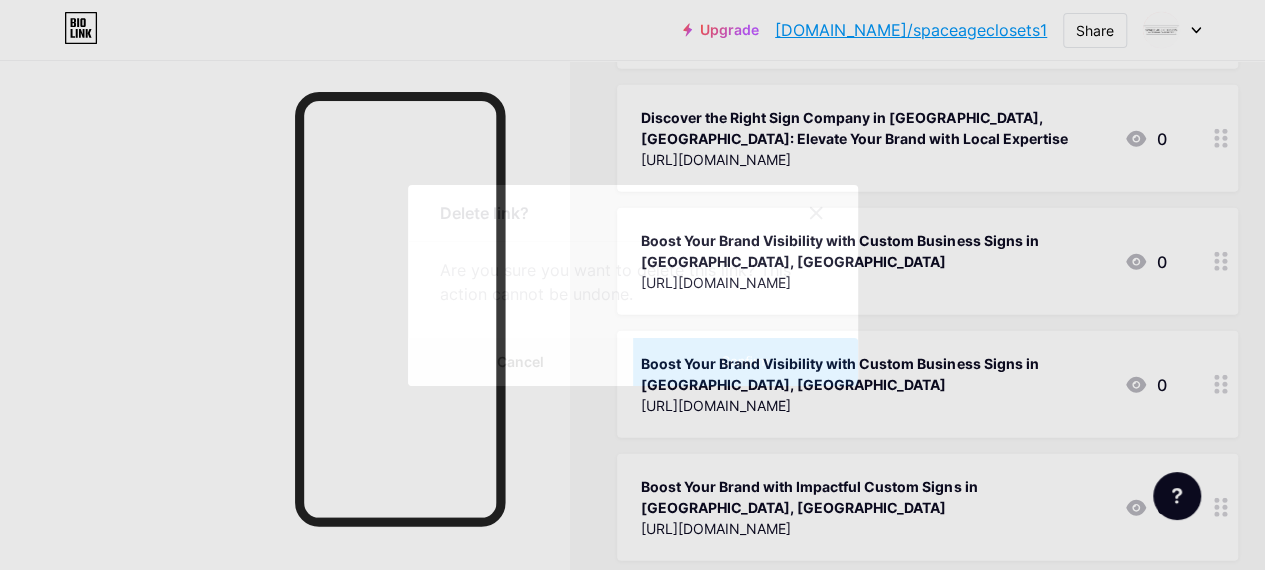 click on "Confirm" at bounding box center (745, 362) 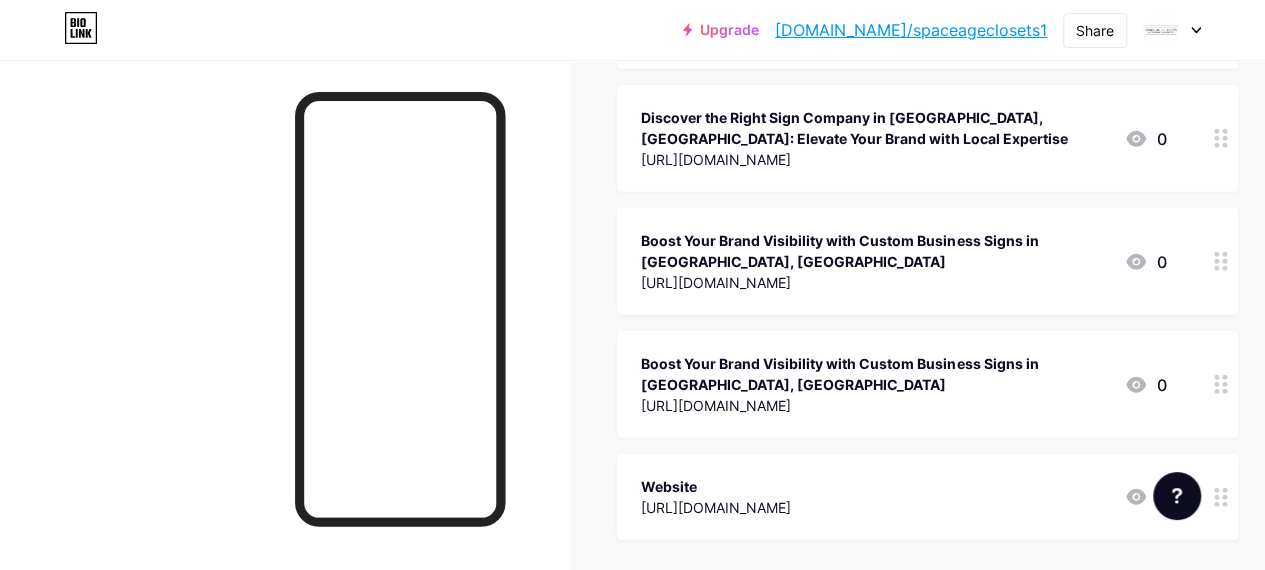 click on "Boost Your Brand Visibility with Custom Business Signs in Chicago, IL" at bounding box center (874, 374) 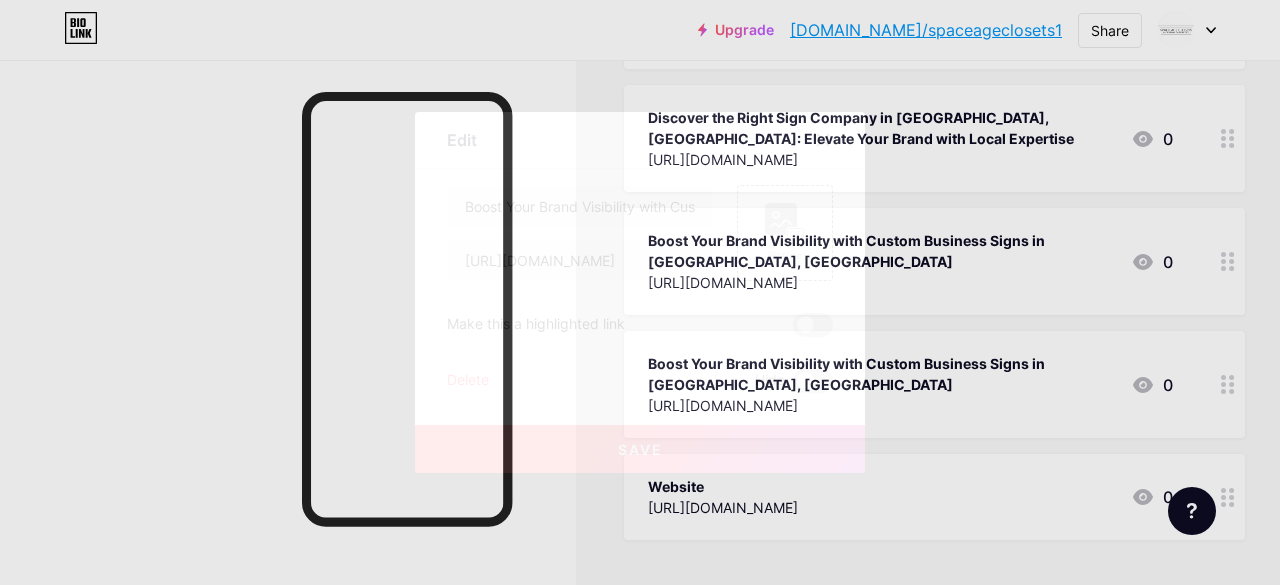 click on "Delete" at bounding box center [468, 381] 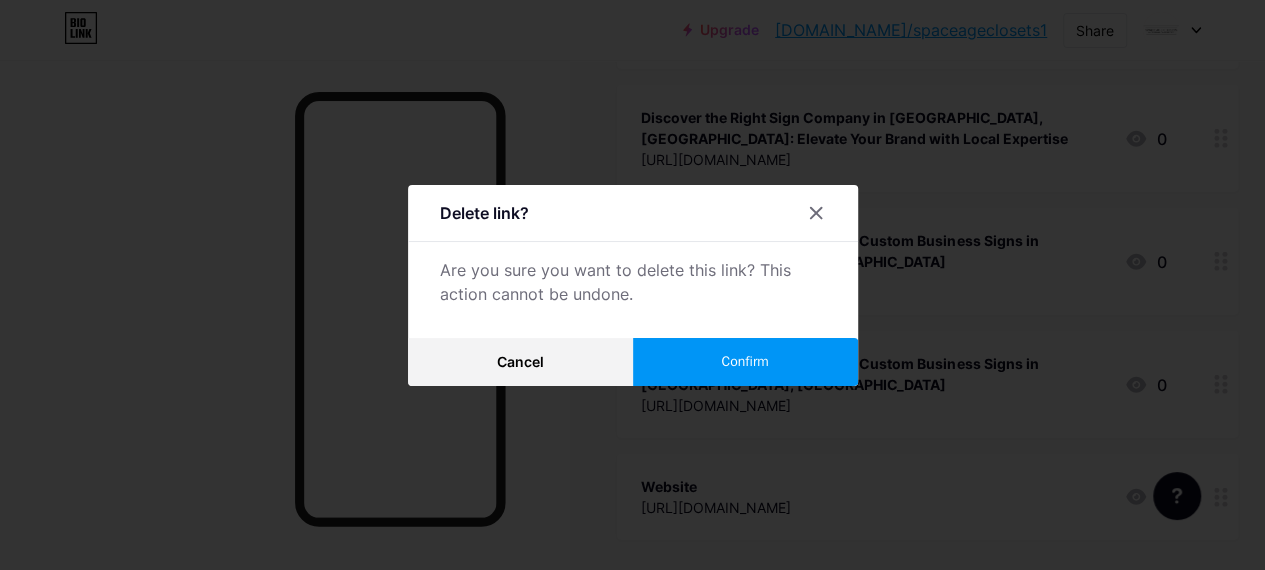 click on "Confirm" at bounding box center [744, 361] 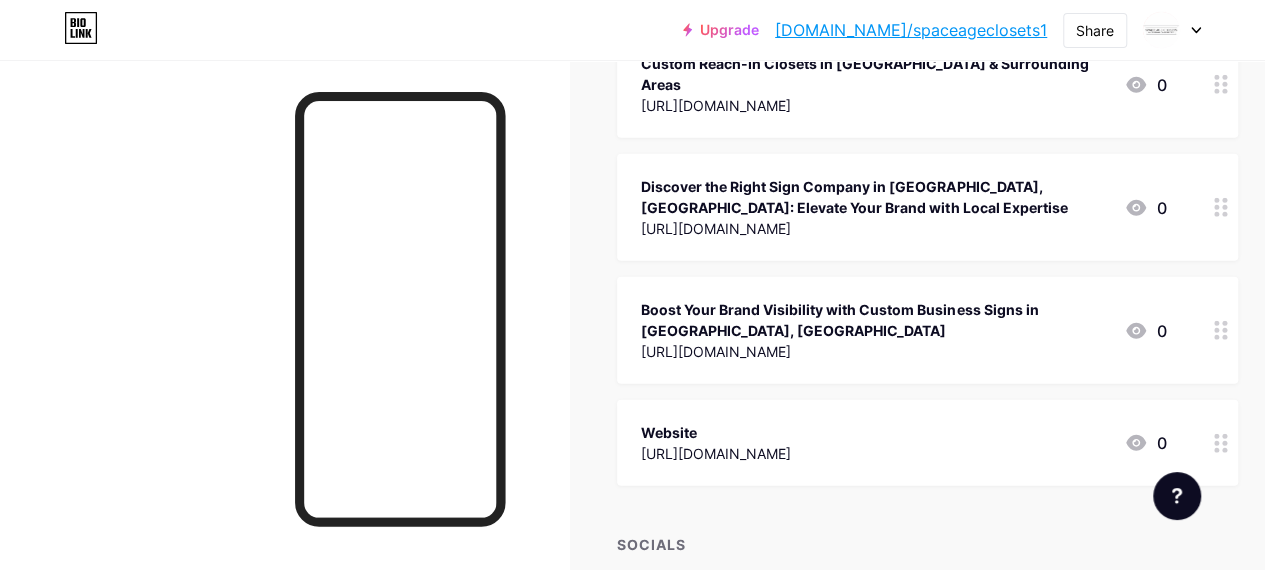 scroll, scrollTop: 2422, scrollLeft: 0, axis: vertical 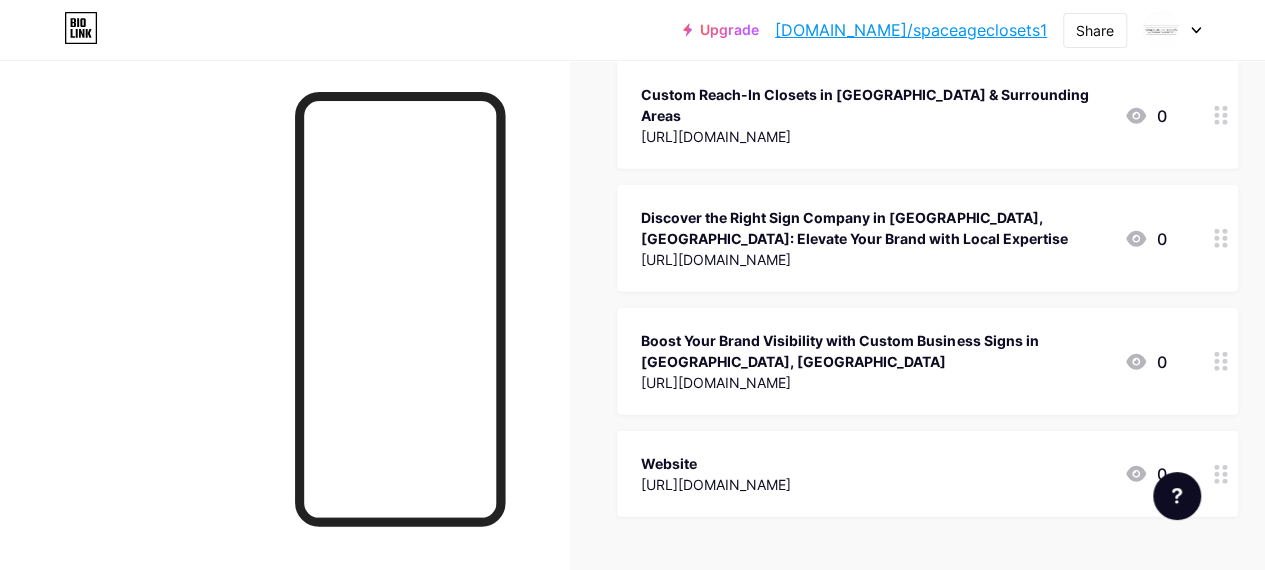 click on "https://captivatingsign.blogspot.com/2025/06/boost-your-brand-visibility-with-custom.html" at bounding box center (874, 382) 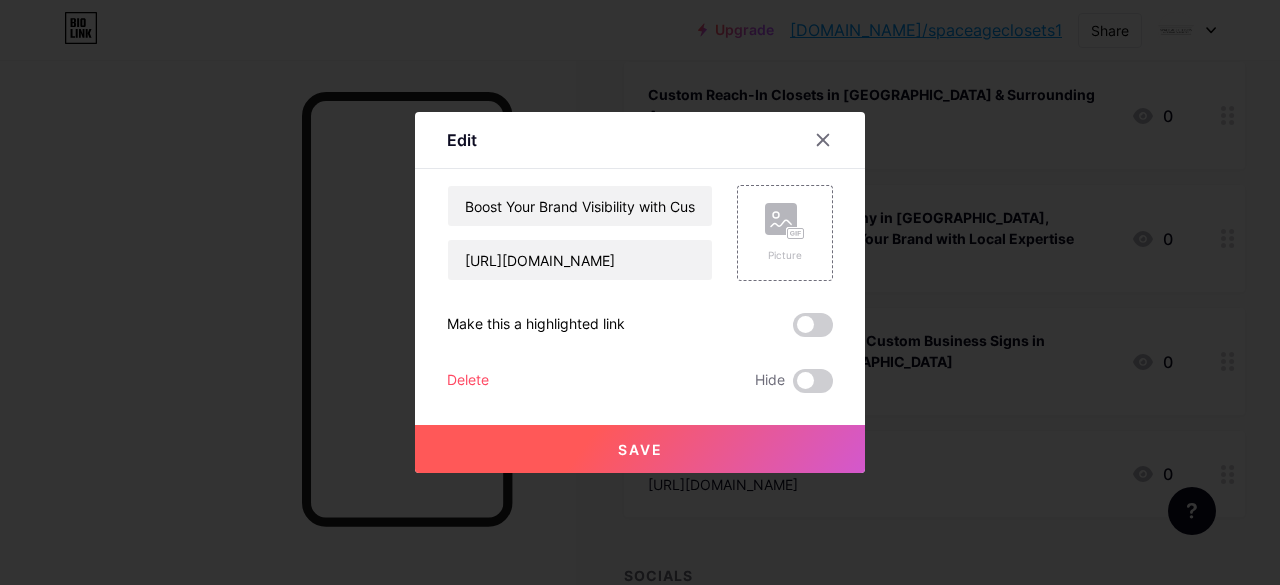 click on "Delete" at bounding box center (468, 381) 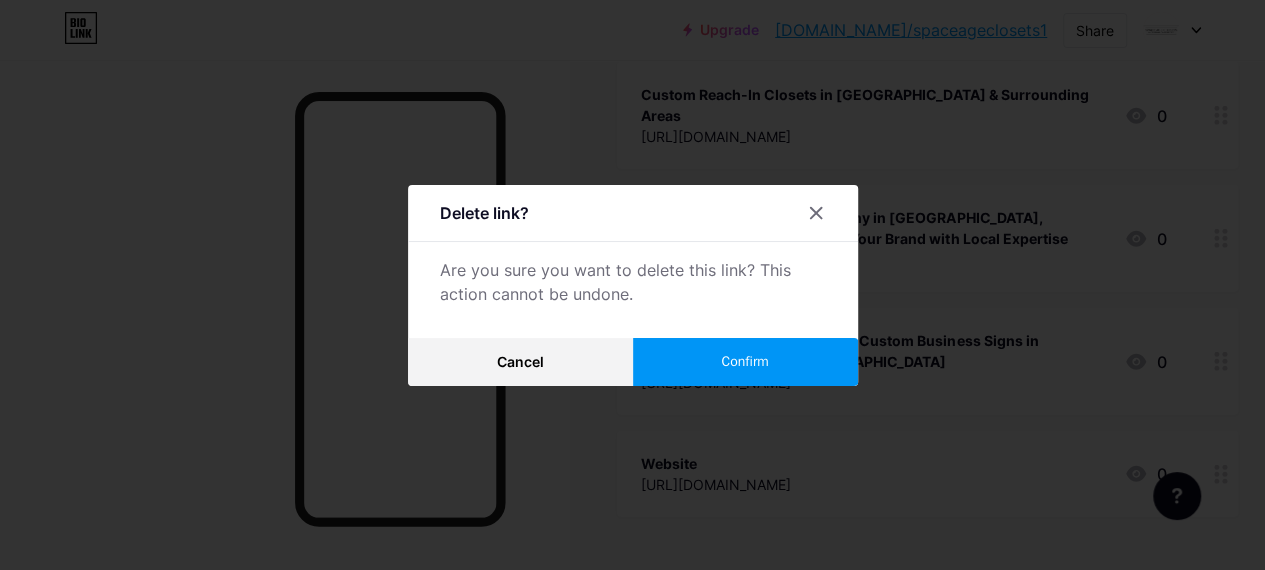 click on "Confirm" at bounding box center [745, 362] 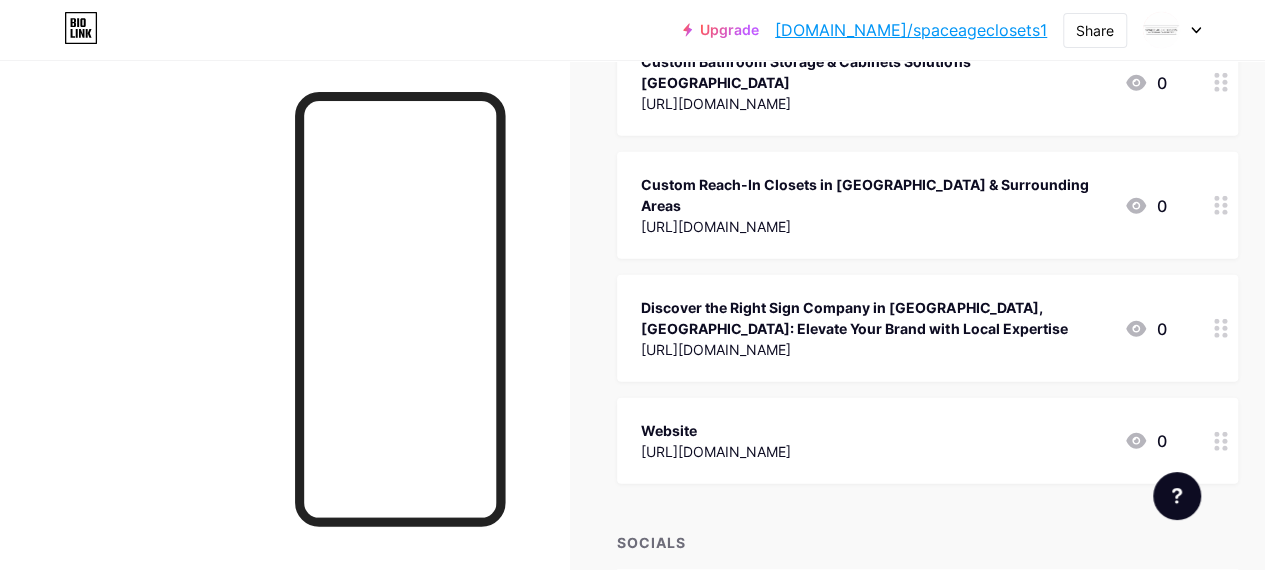 scroll, scrollTop: 2222, scrollLeft: 0, axis: vertical 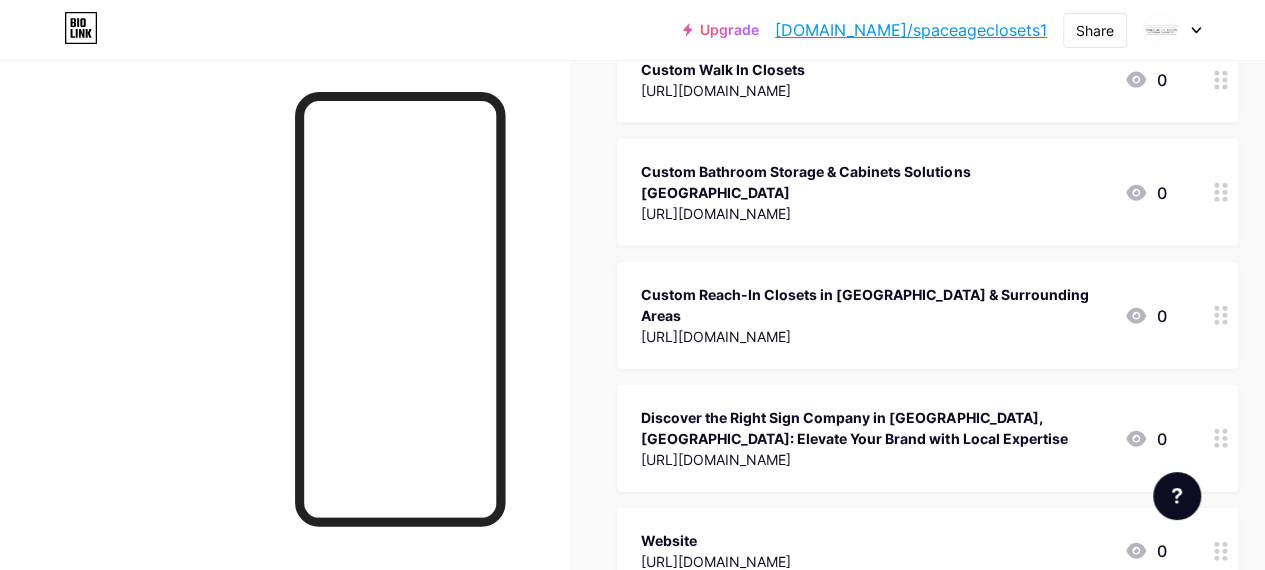 click on "Discover the Right Sign Company in Chicago, IL: Elevate Your Brand with Local Expertise" at bounding box center [874, 428] 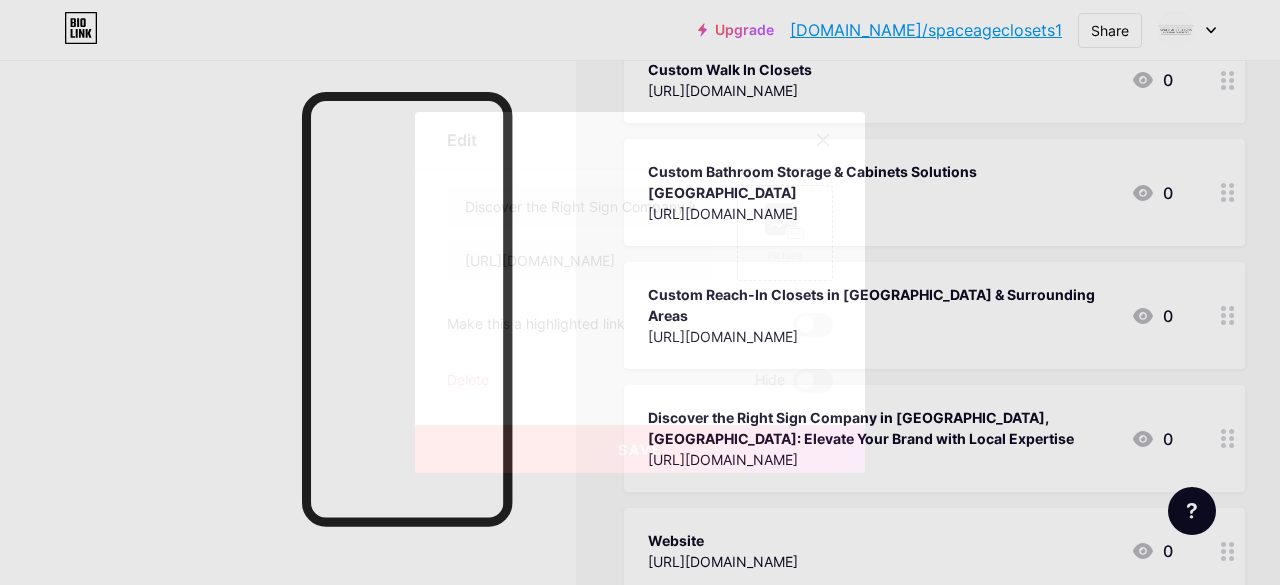 click on "Delete" at bounding box center (468, 381) 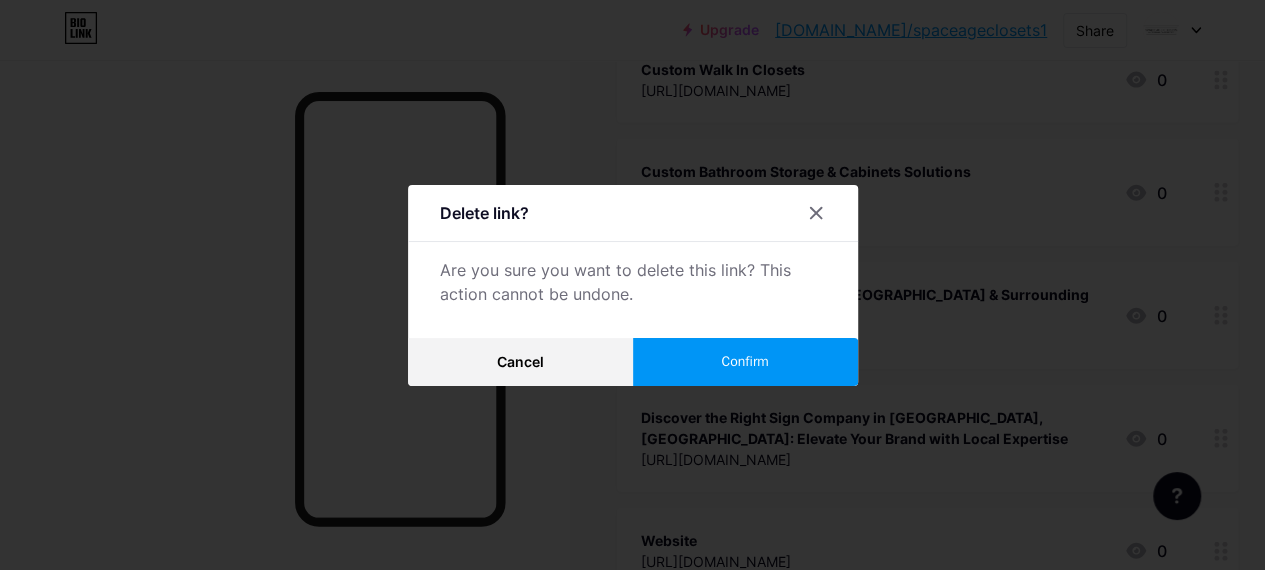 drag, startPoint x: 764, startPoint y: 363, endPoint x: 755, endPoint y: 371, distance: 12.0415945 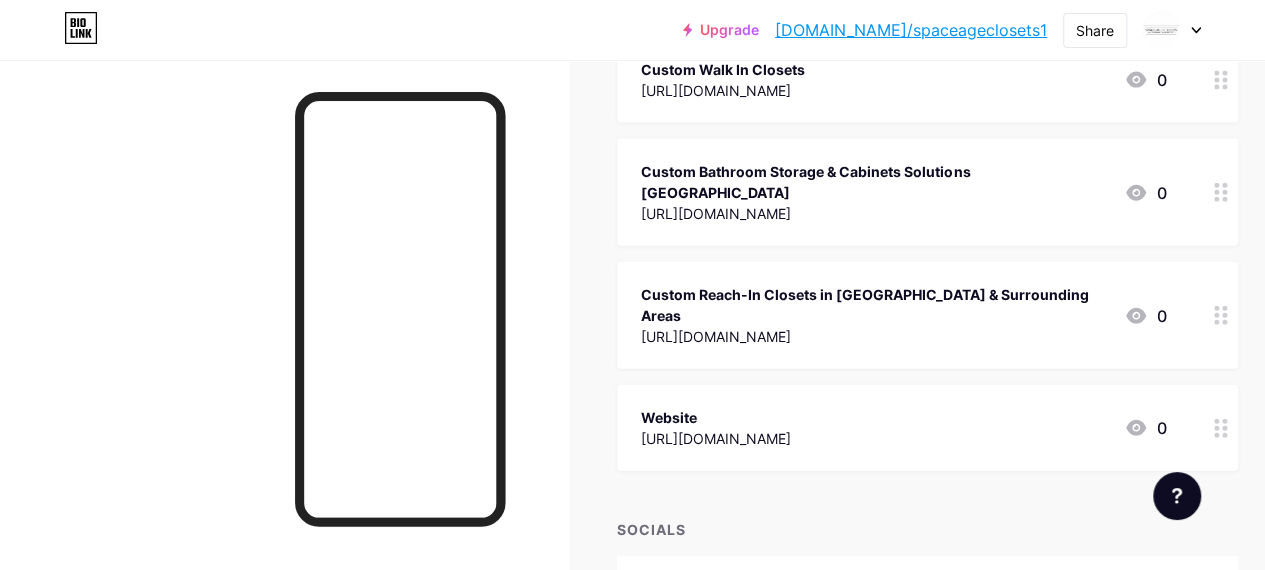 click on "bio.link/spaceageclosets1" at bounding box center (911, 30) 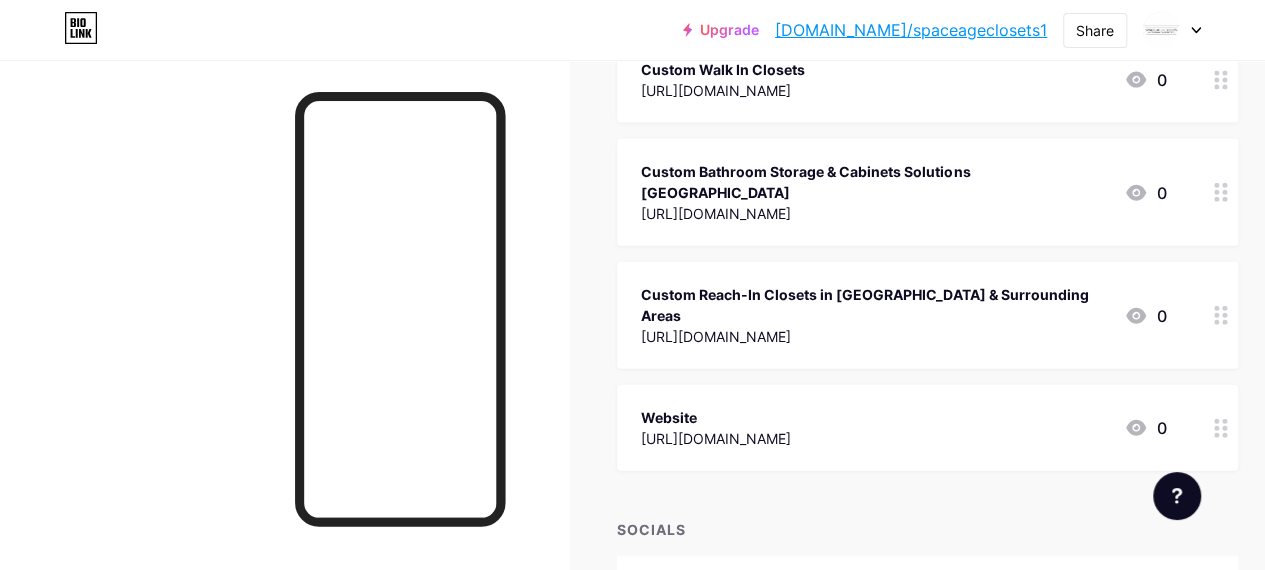 click 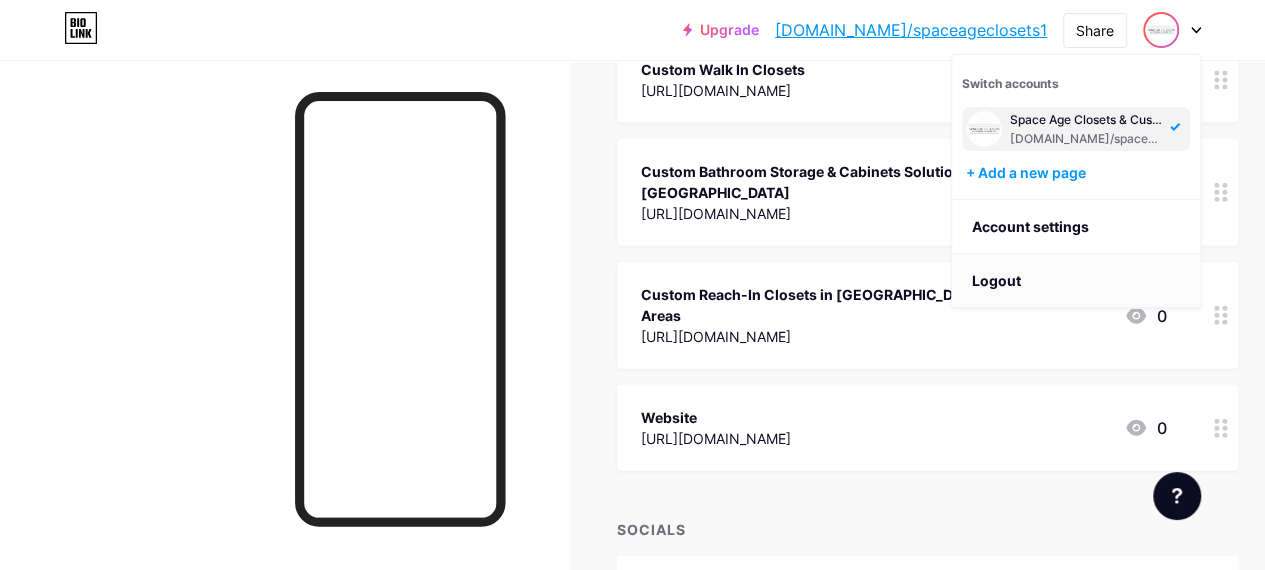click on "Logout" at bounding box center (1076, 281) 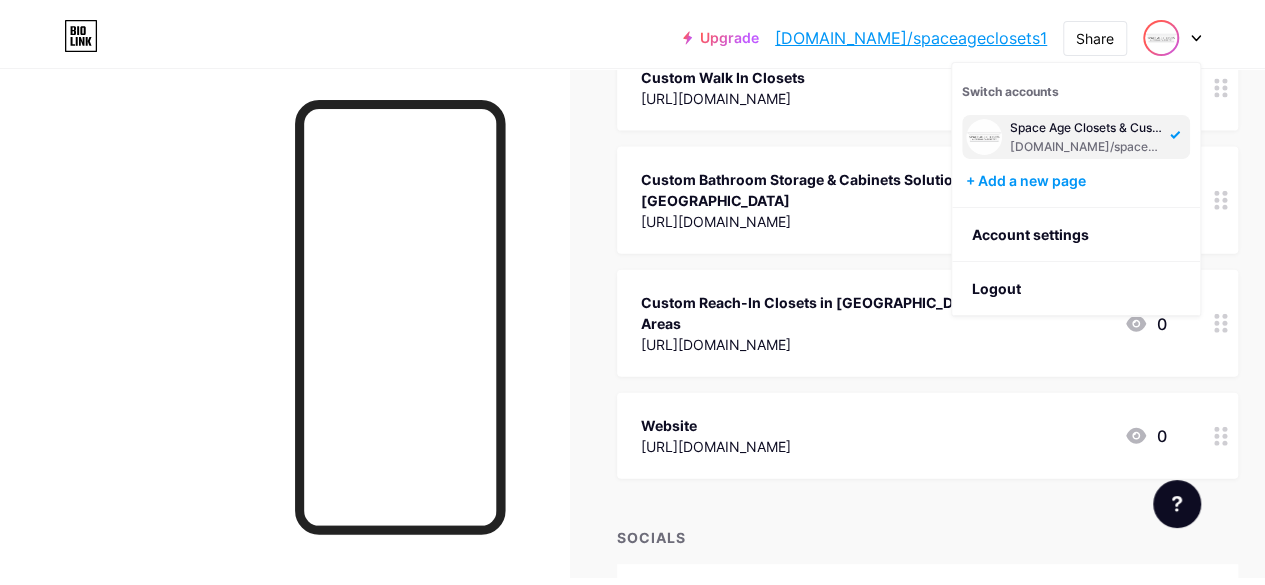 scroll, scrollTop: 0, scrollLeft: 0, axis: both 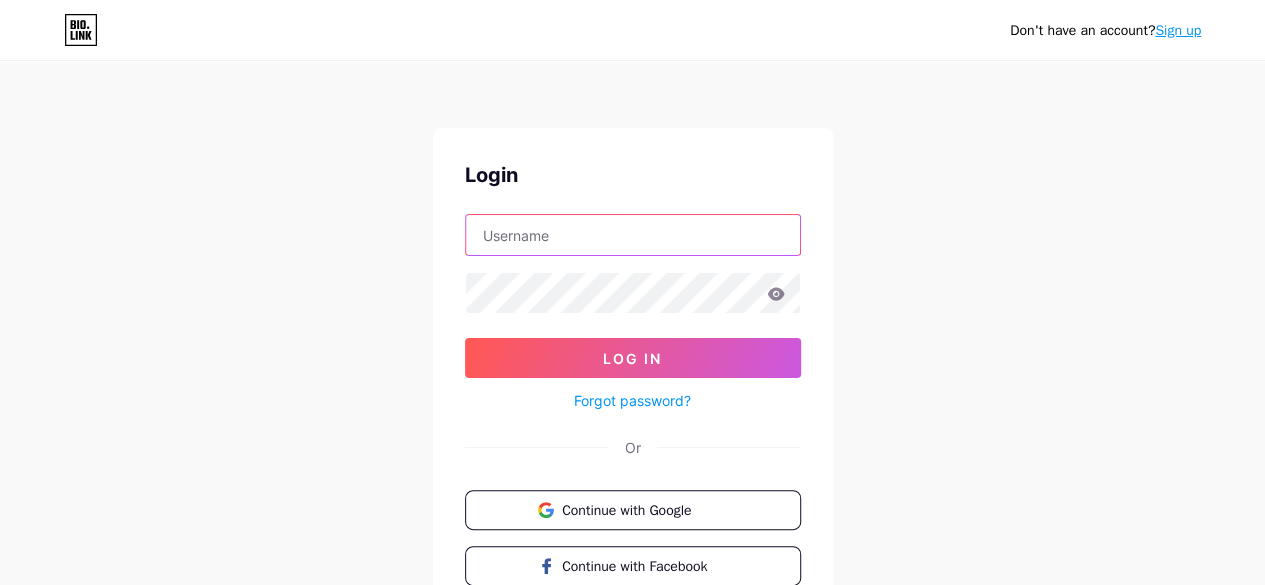 click at bounding box center (633, 235) 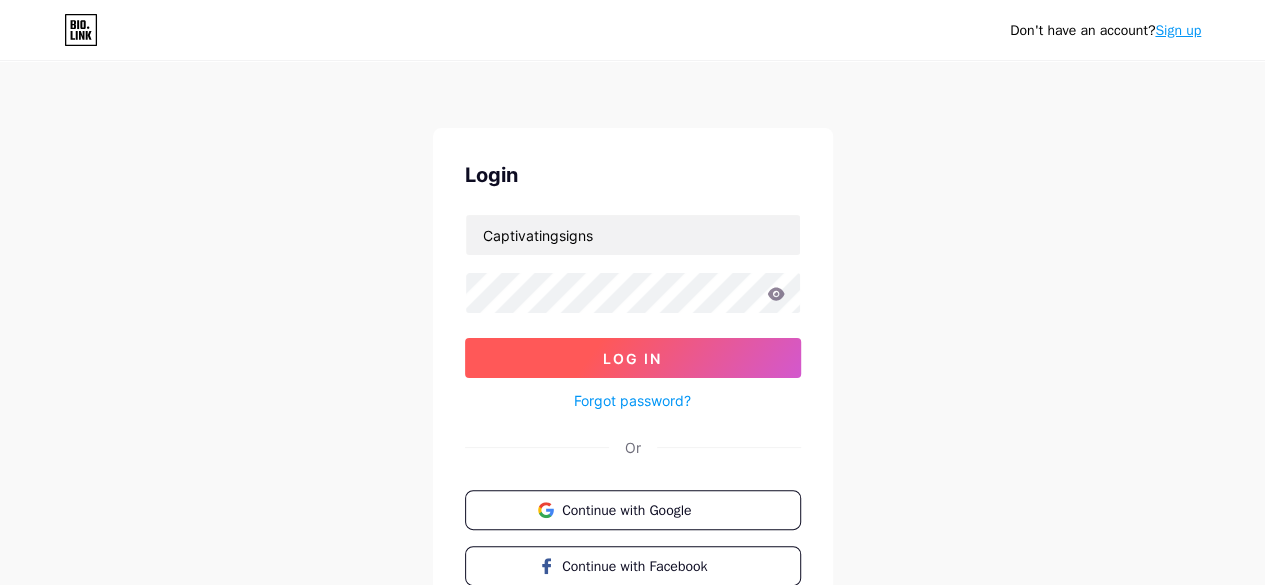 click on "Log In" at bounding box center (632, 358) 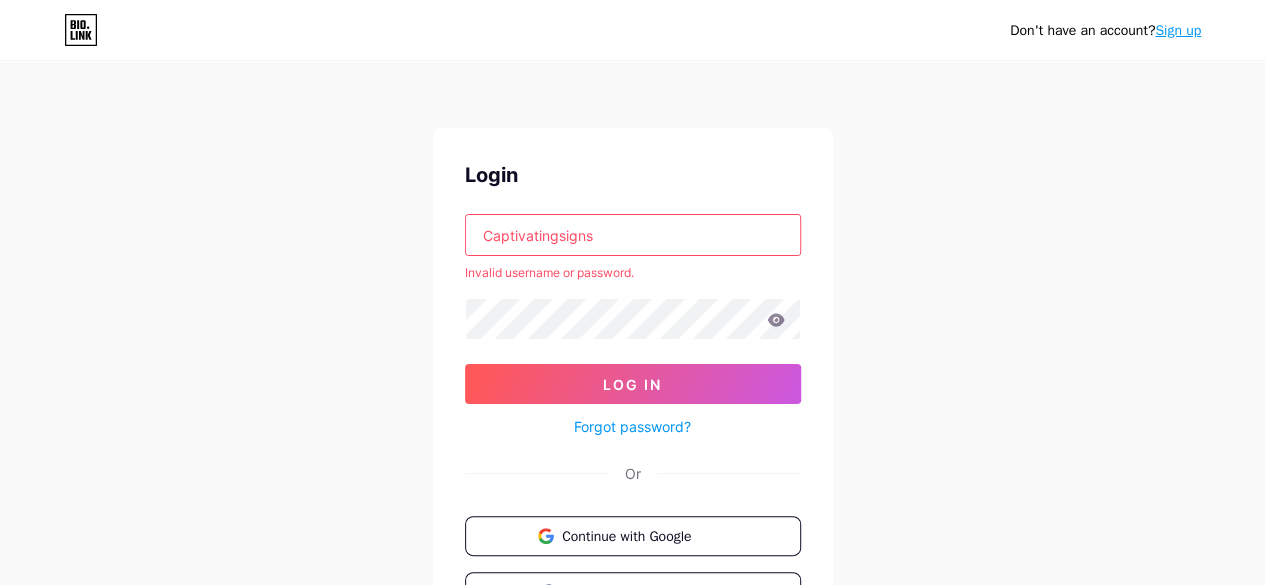 click on "Captivatingsigns" at bounding box center [633, 235] 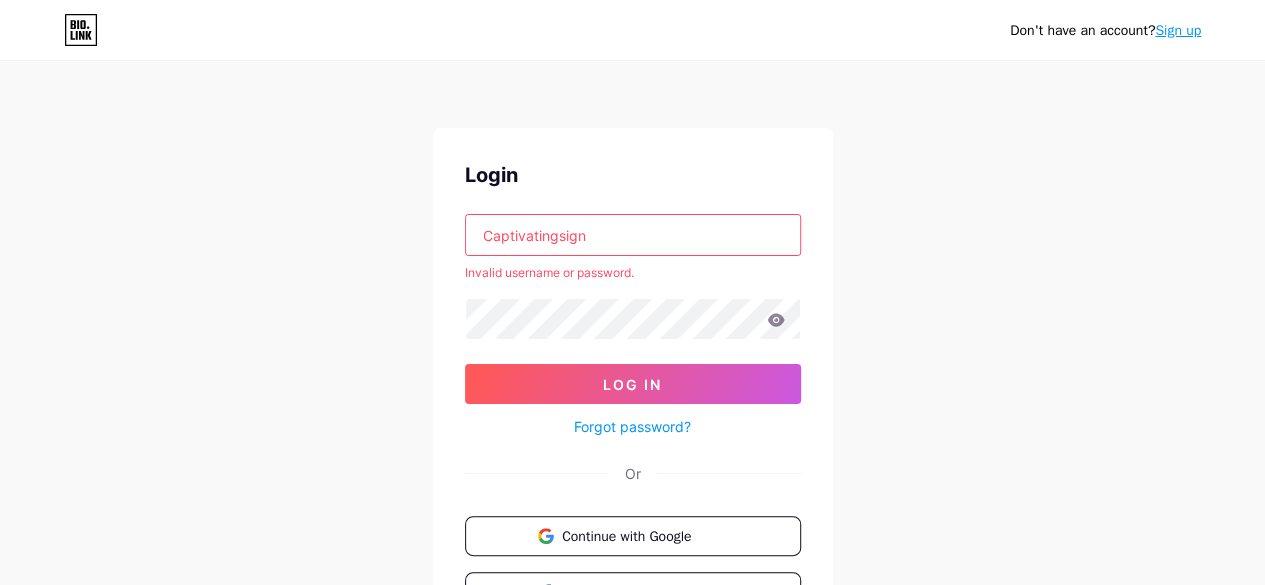 click on "Don't have an account?  Sign up   Login     Captivatingsign   Invalid username or password.             Log In
Forgot password?
Or       Continue with Google     Continue with Facebook
Continue with Apple" at bounding box center [632, 382] 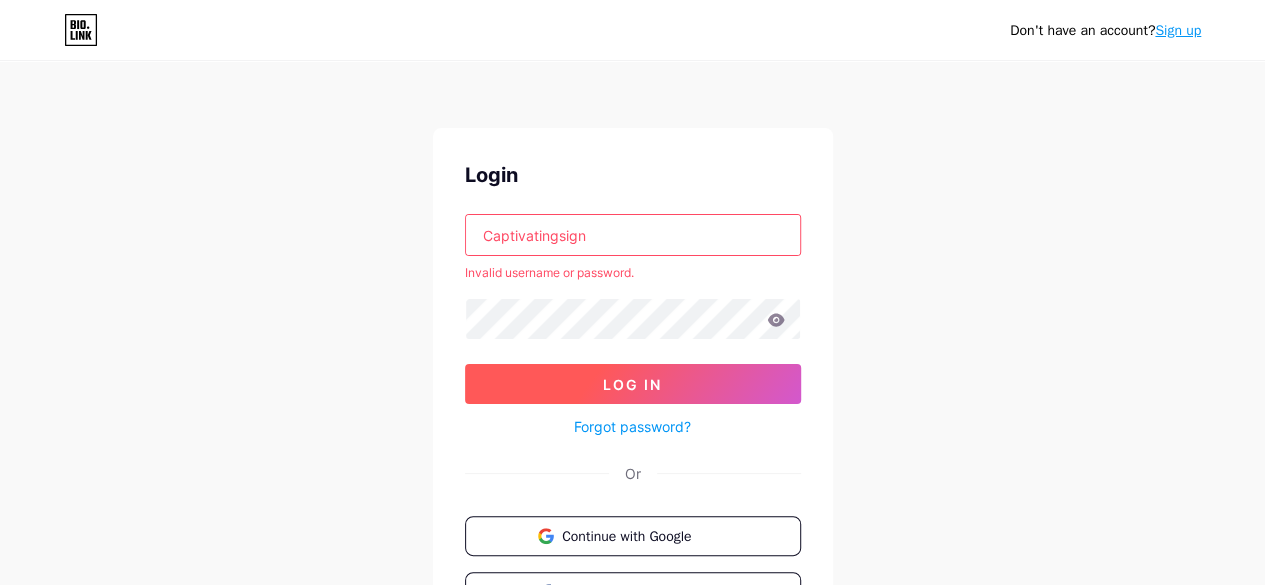 click on "Log In" at bounding box center [633, 384] 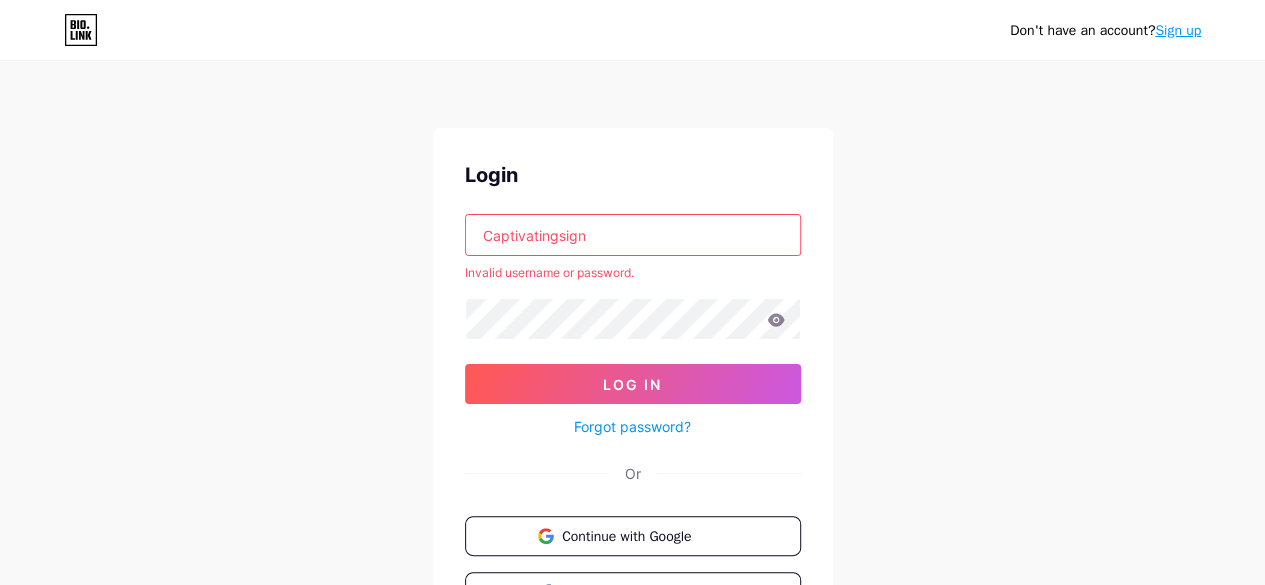 click on "Captivatingsign" at bounding box center (633, 235) 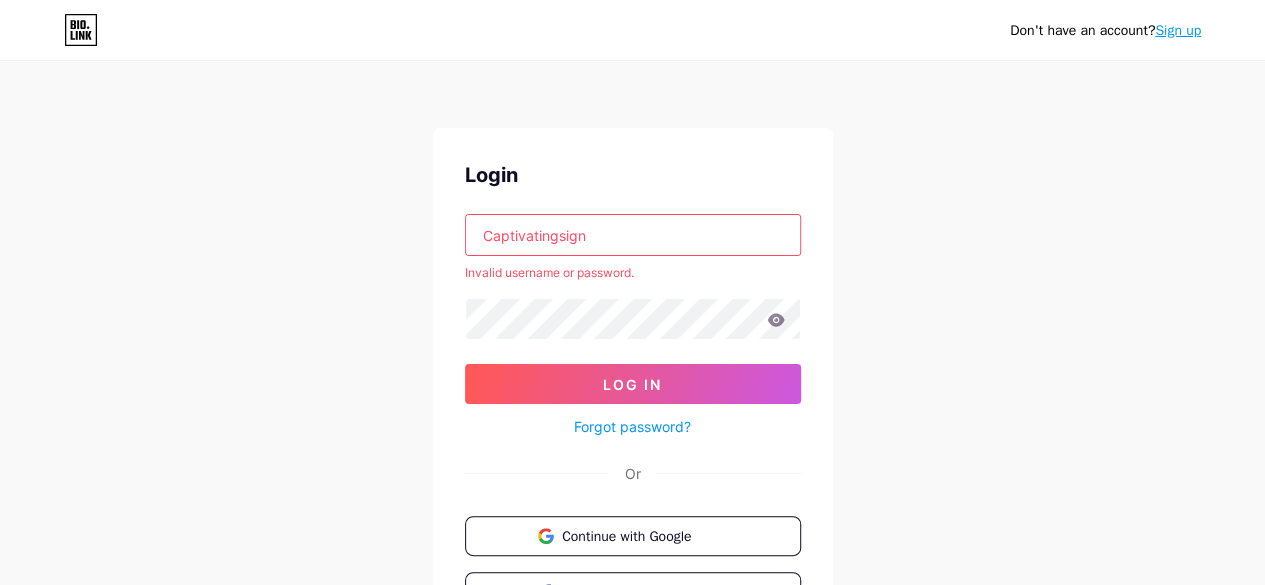 click on "Don't have an account?  Sign up   Login     Captivatingsign   Invalid username or password.             Log In
Forgot password?
Or       Continue with Google     Continue with Facebook
Continue with Apple" at bounding box center [632, 382] 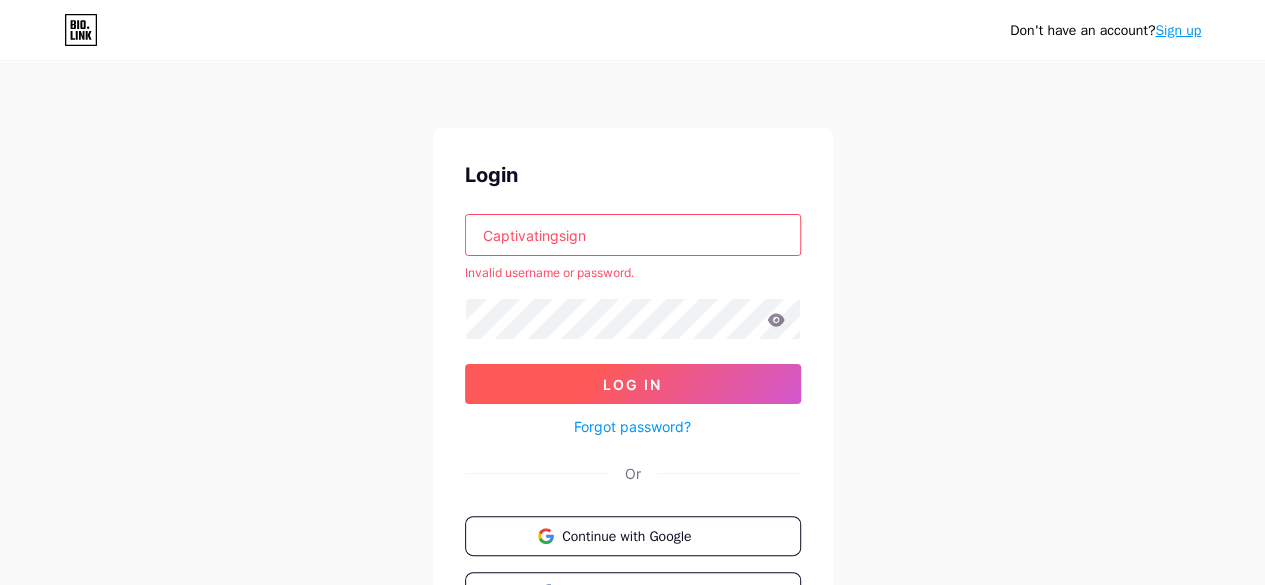 click on "Log In" at bounding box center (633, 384) 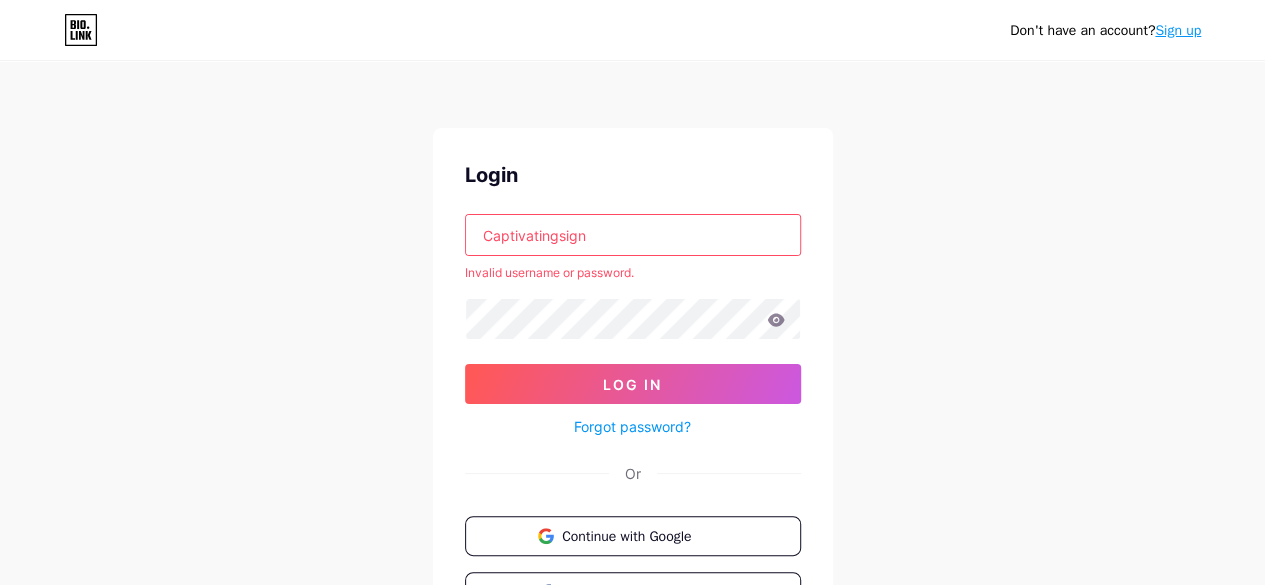 drag, startPoint x: 486, startPoint y: 227, endPoint x: 468, endPoint y: 229, distance: 18.110771 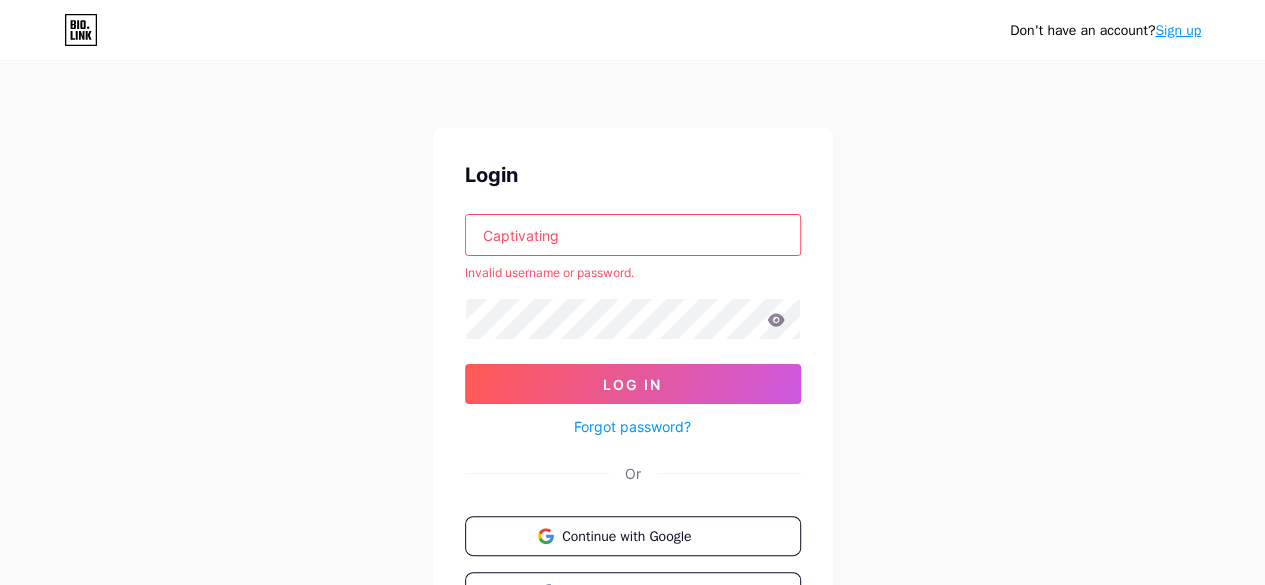 type on "Captivating" 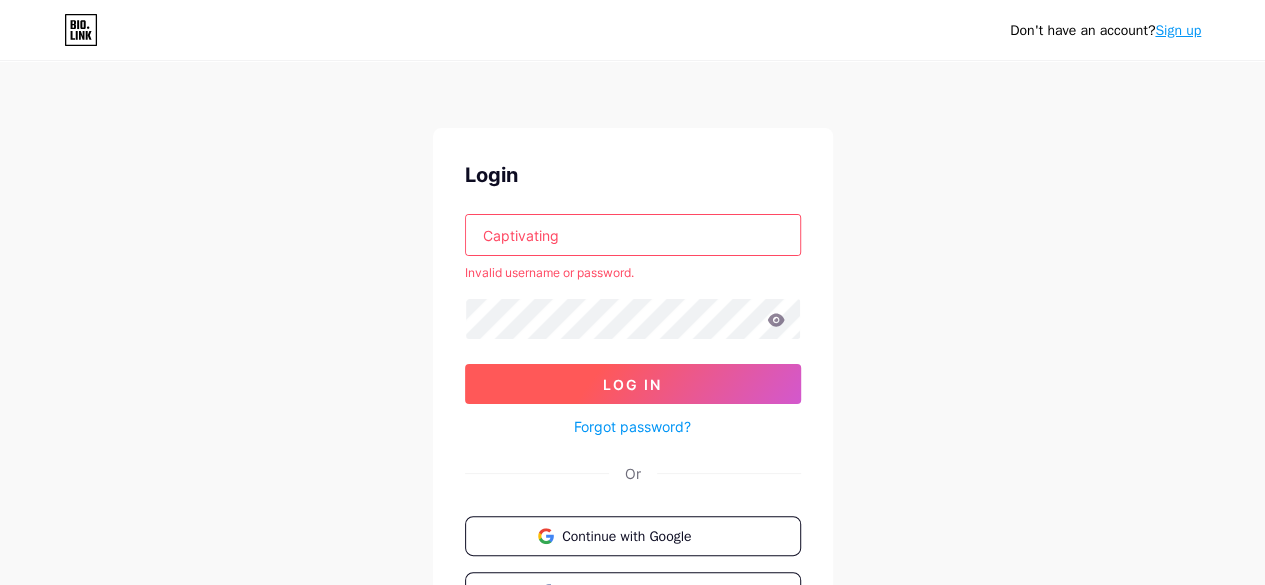 click on "Log In" at bounding box center (633, 384) 